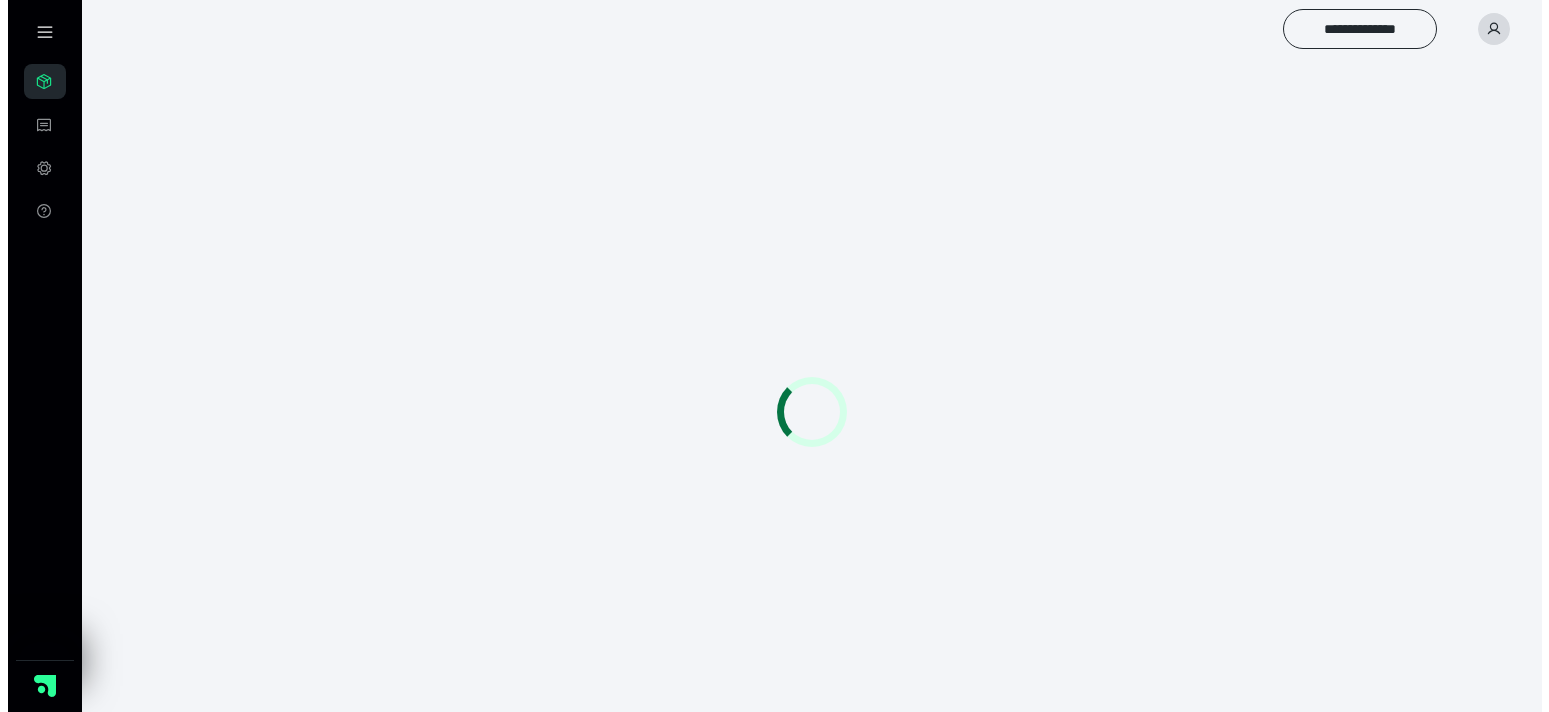 scroll, scrollTop: 0, scrollLeft: 0, axis: both 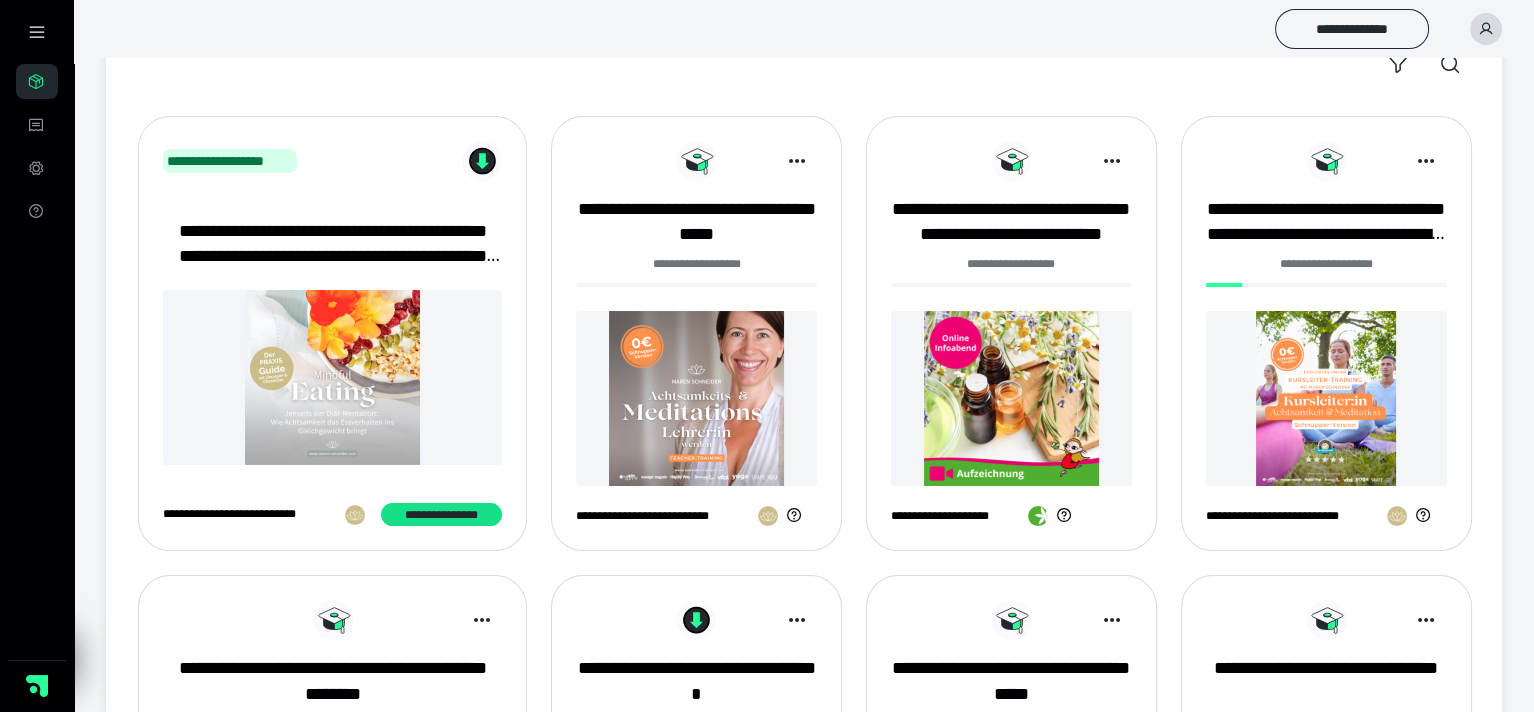 click at bounding box center (1326, 398) 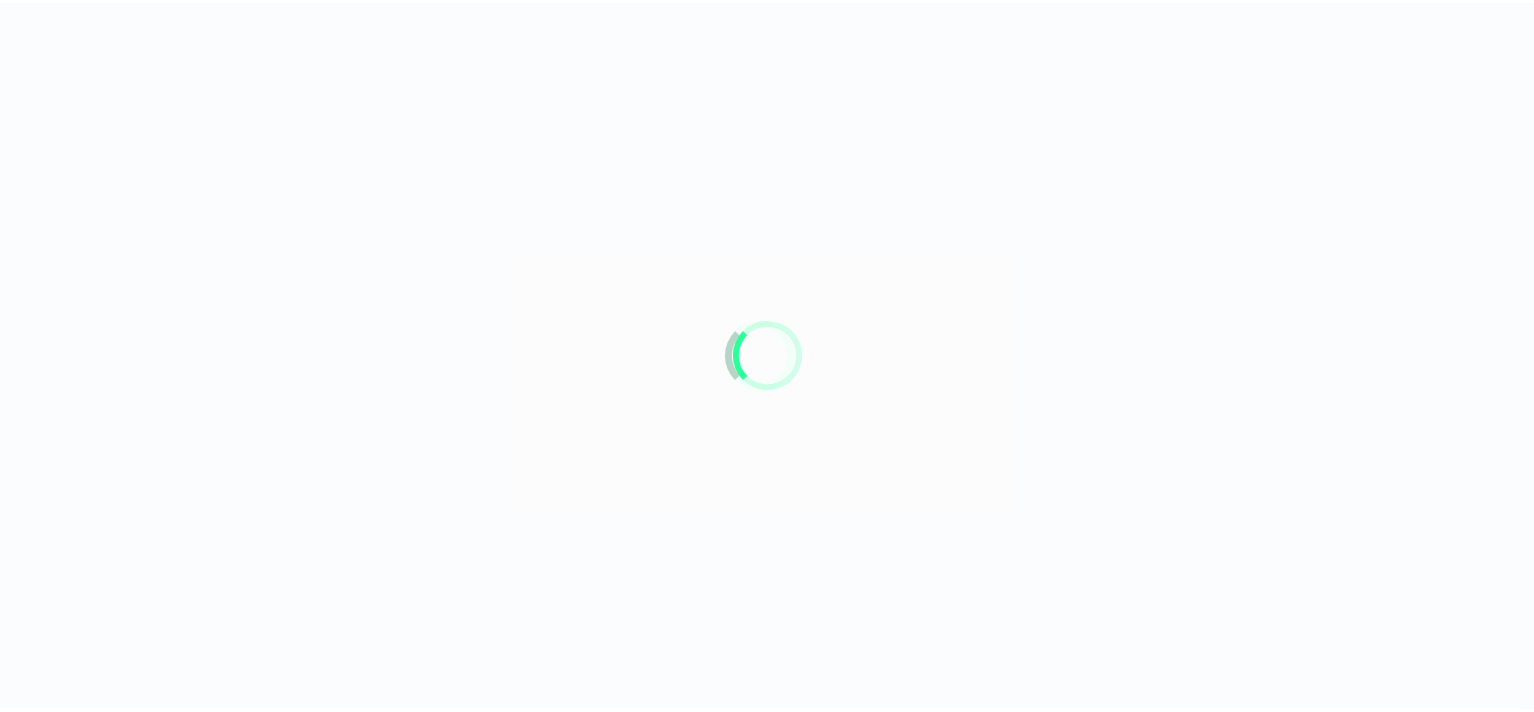 scroll, scrollTop: 0, scrollLeft: 0, axis: both 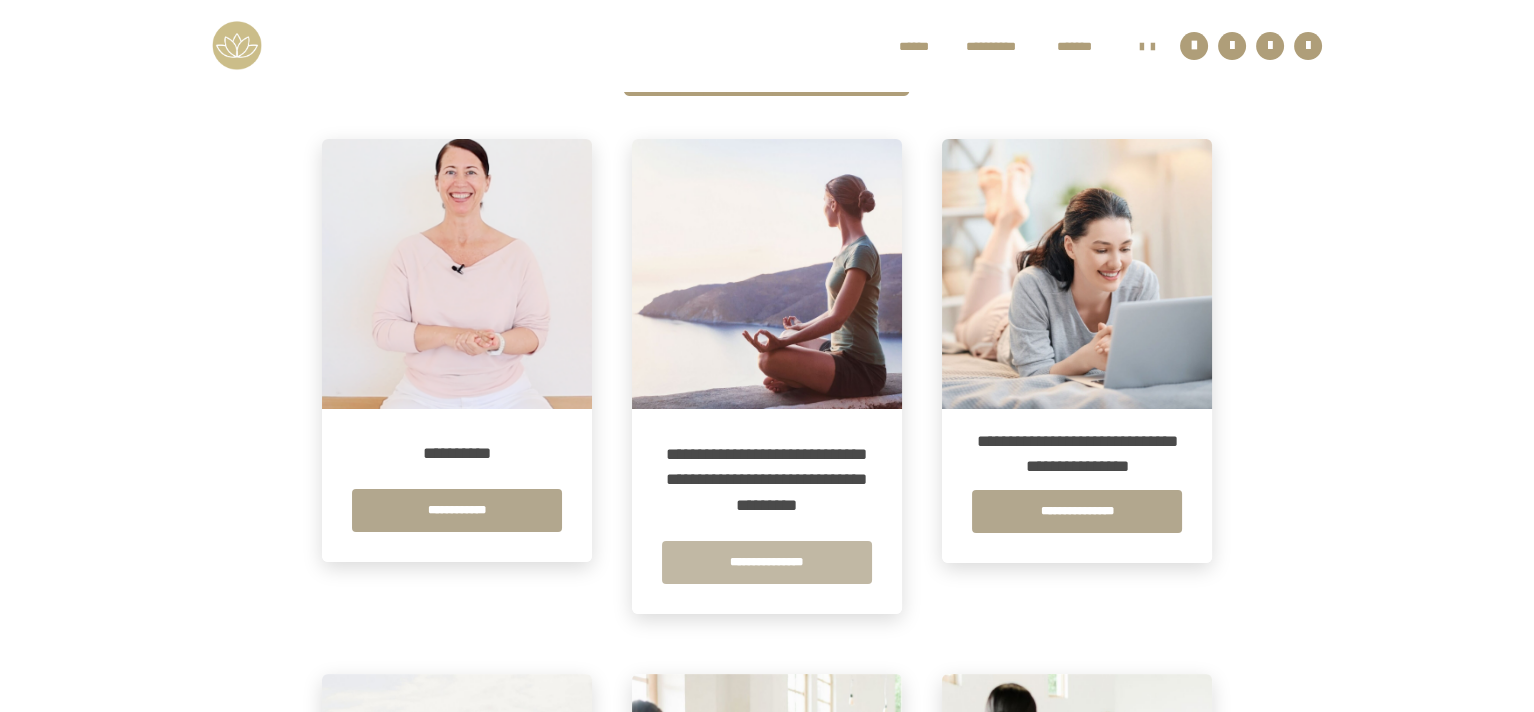 click on "**********" at bounding box center [767, 562] 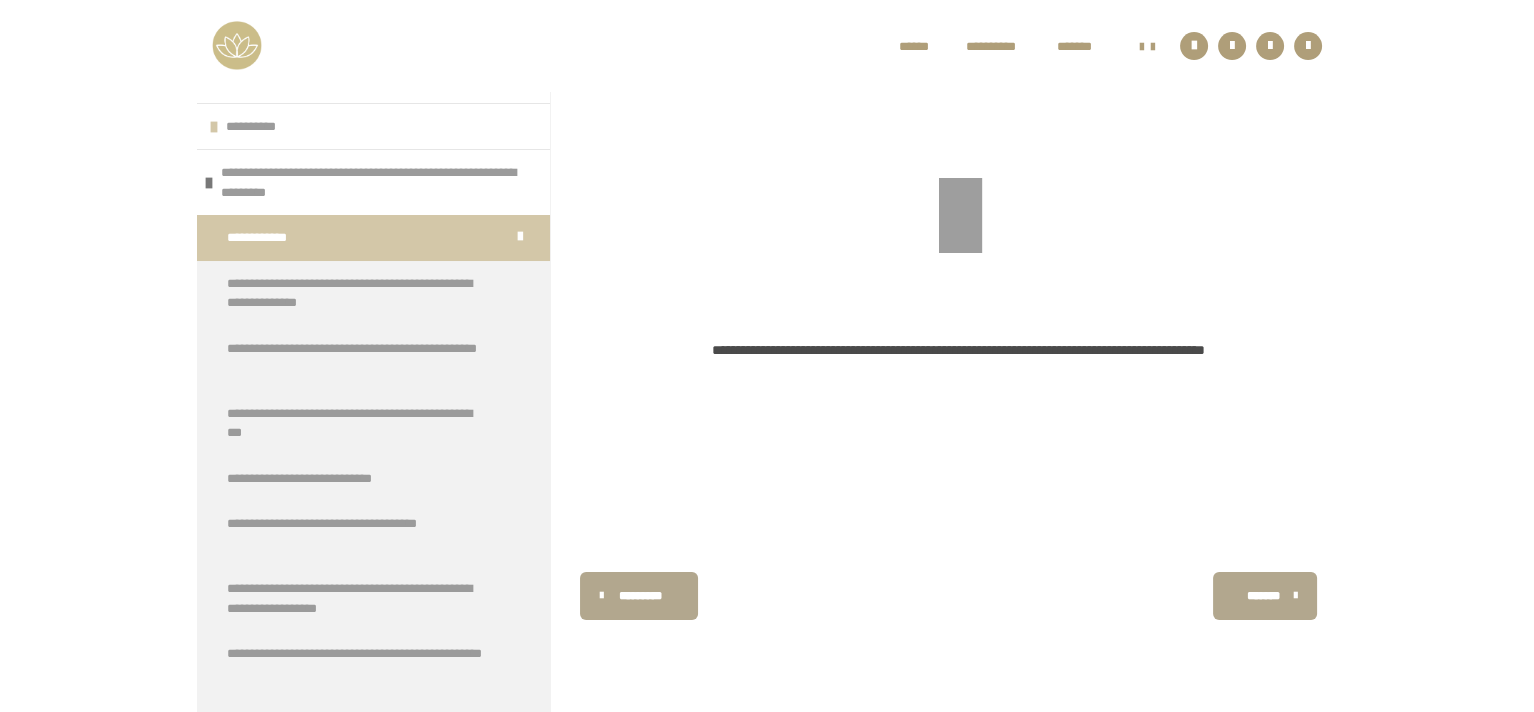 scroll, scrollTop: 400, scrollLeft: 0, axis: vertical 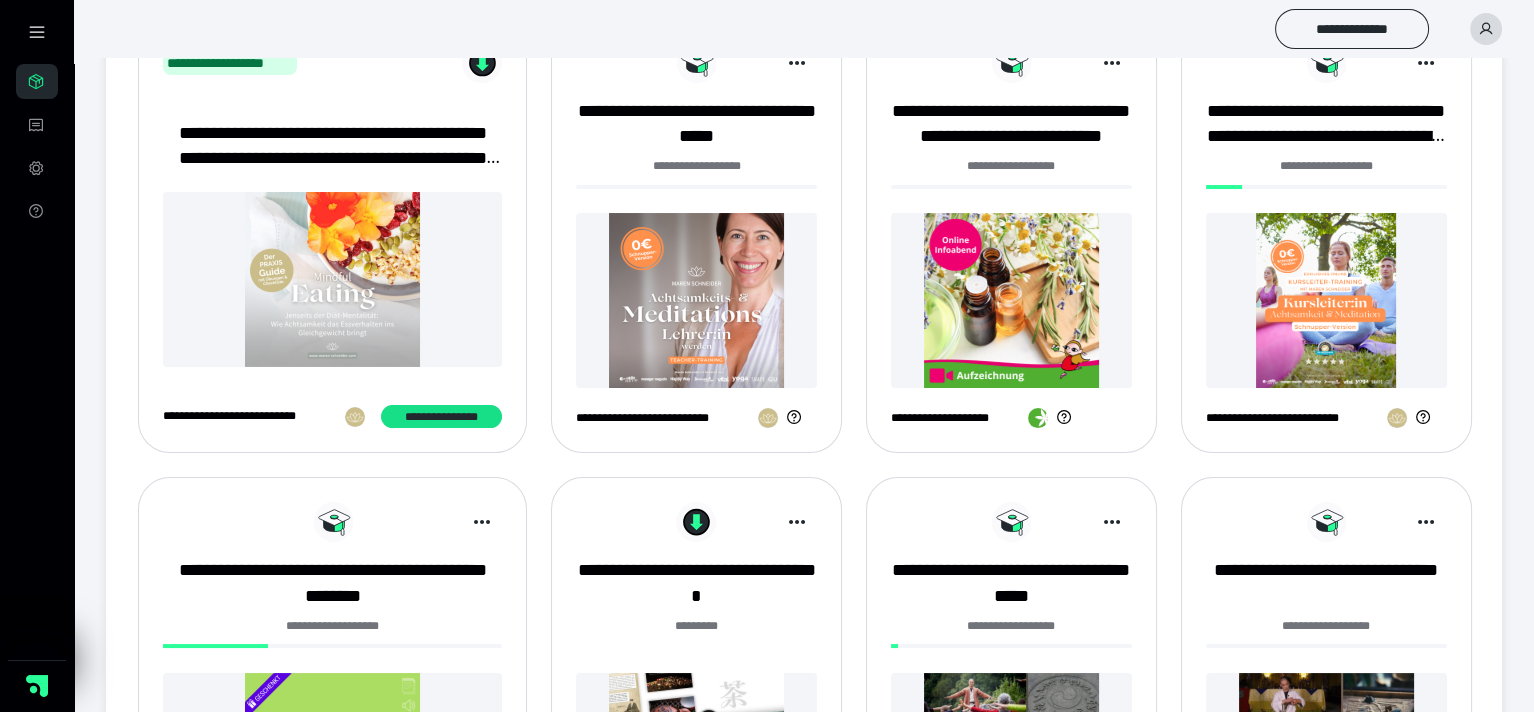 click at bounding box center (1326, 300) 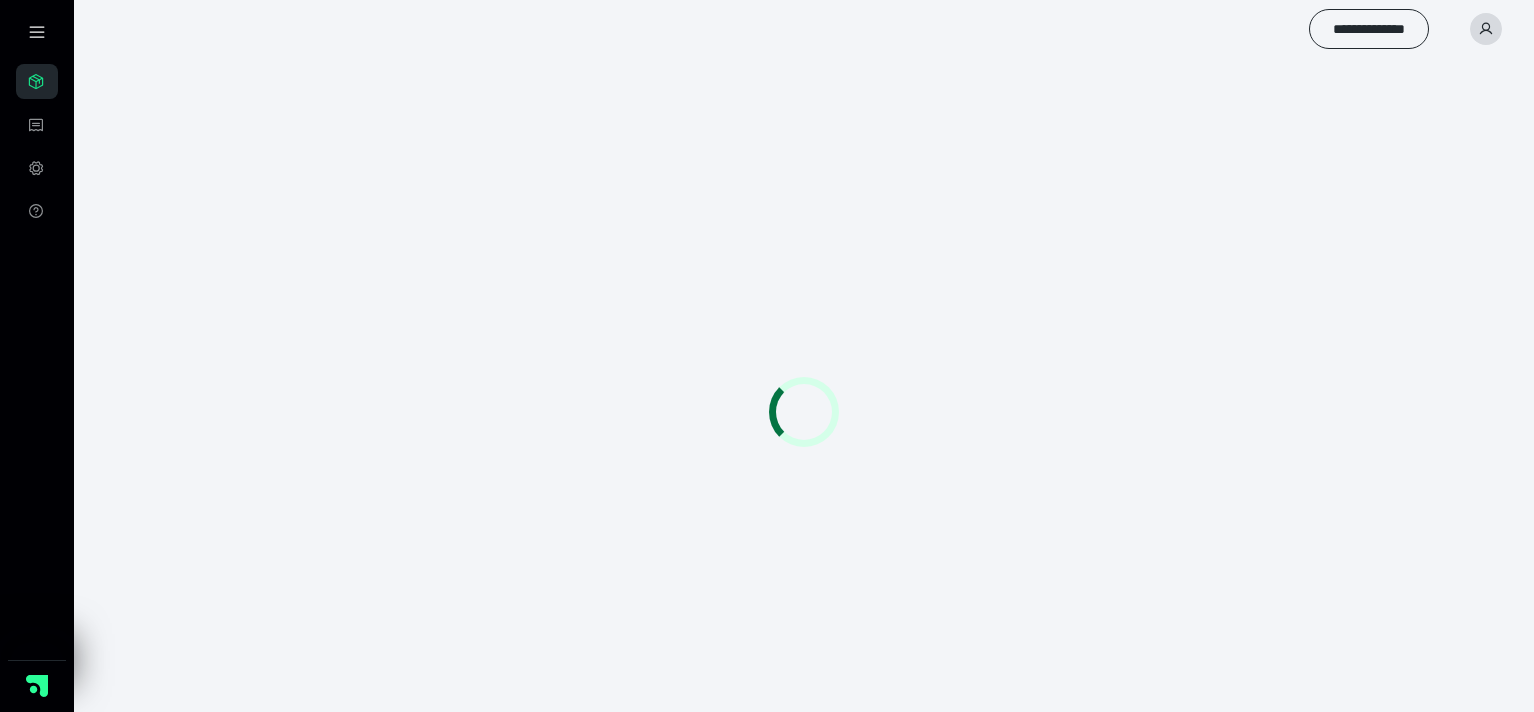 scroll, scrollTop: 0, scrollLeft: 0, axis: both 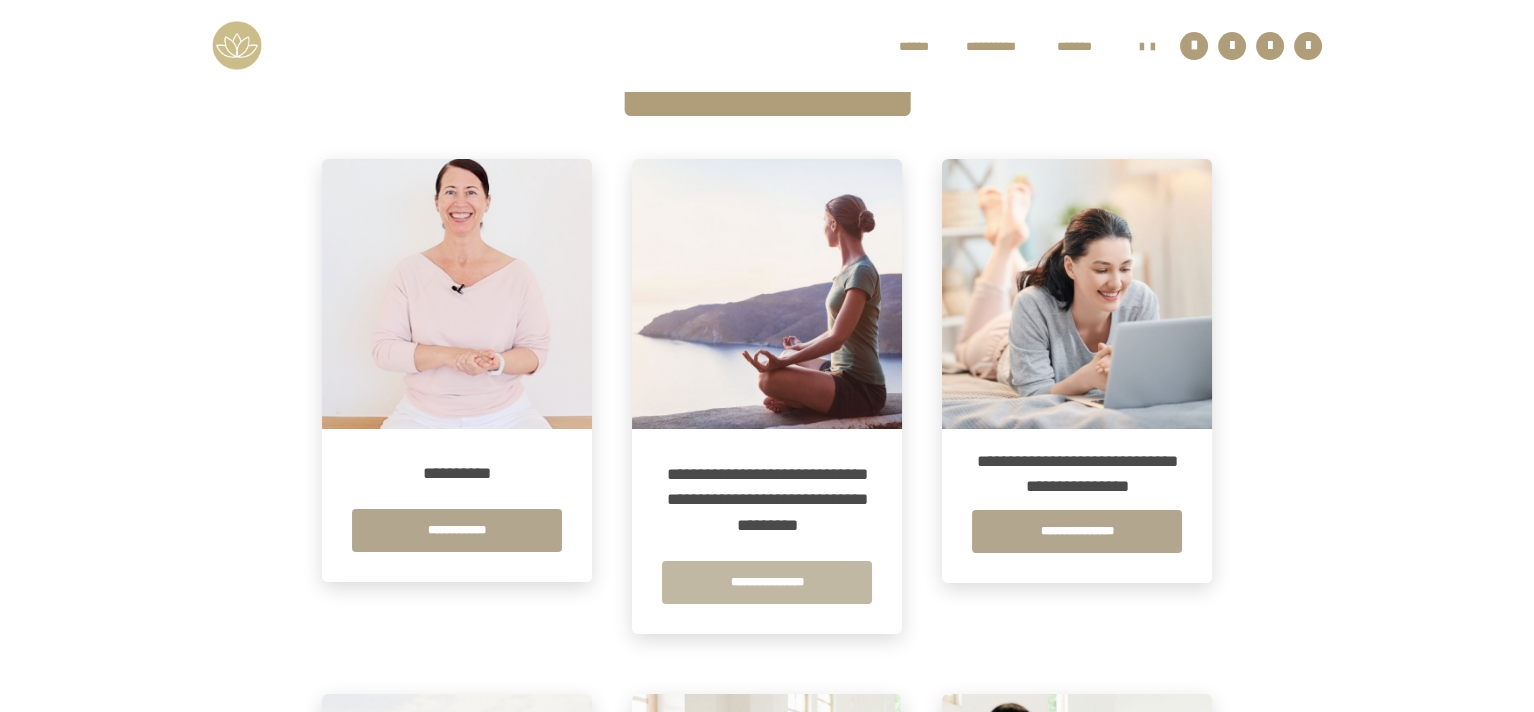 click on "**********" at bounding box center [767, 582] 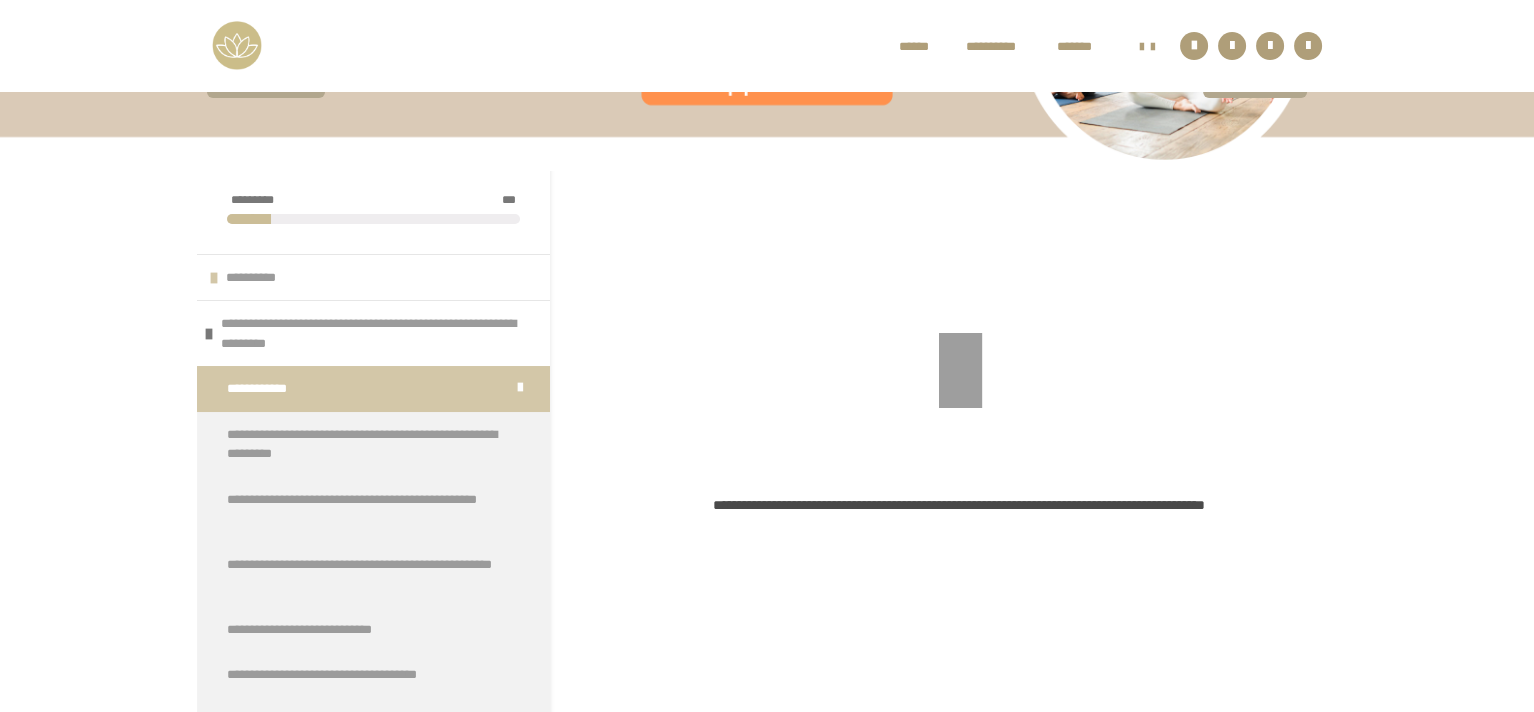 scroll, scrollTop: 430, scrollLeft: 0, axis: vertical 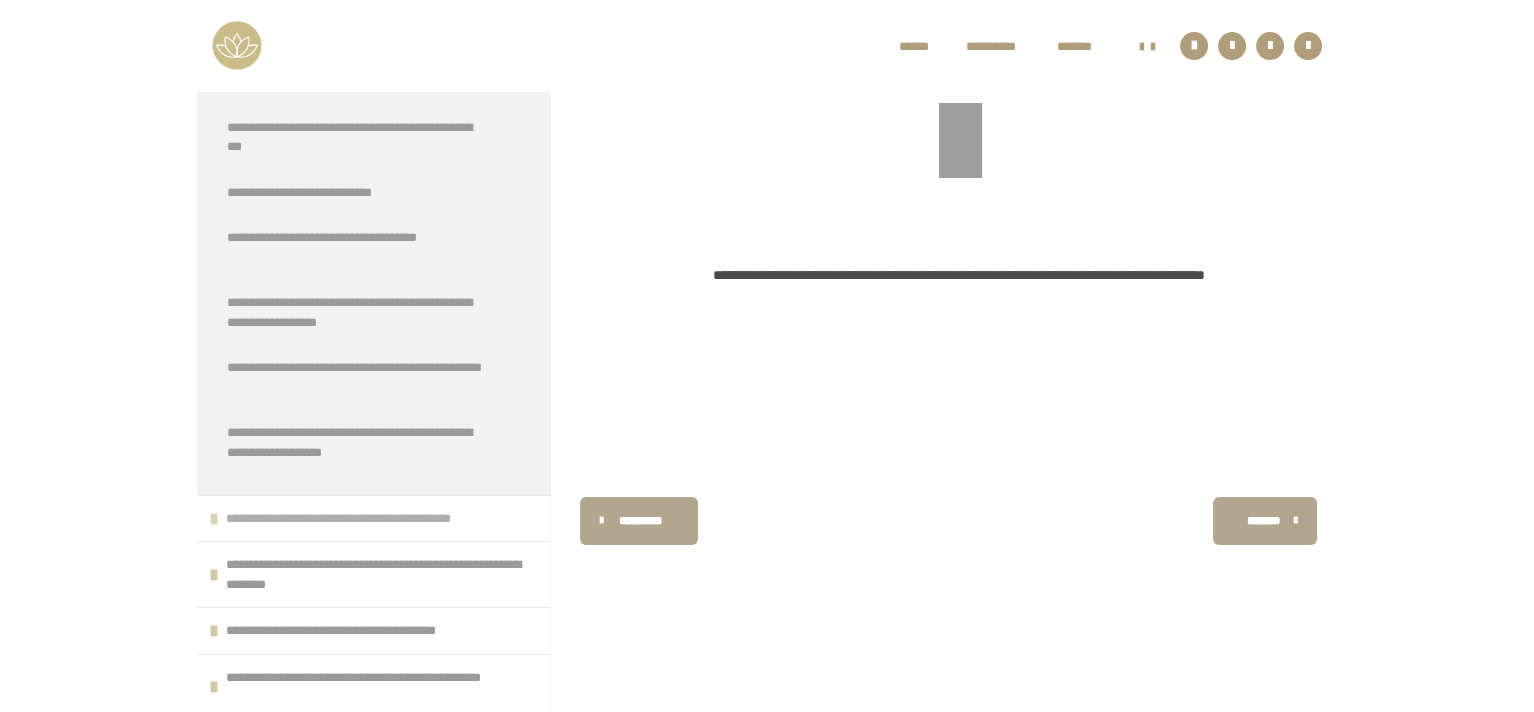 click on "**********" at bounding box center (370, 518) 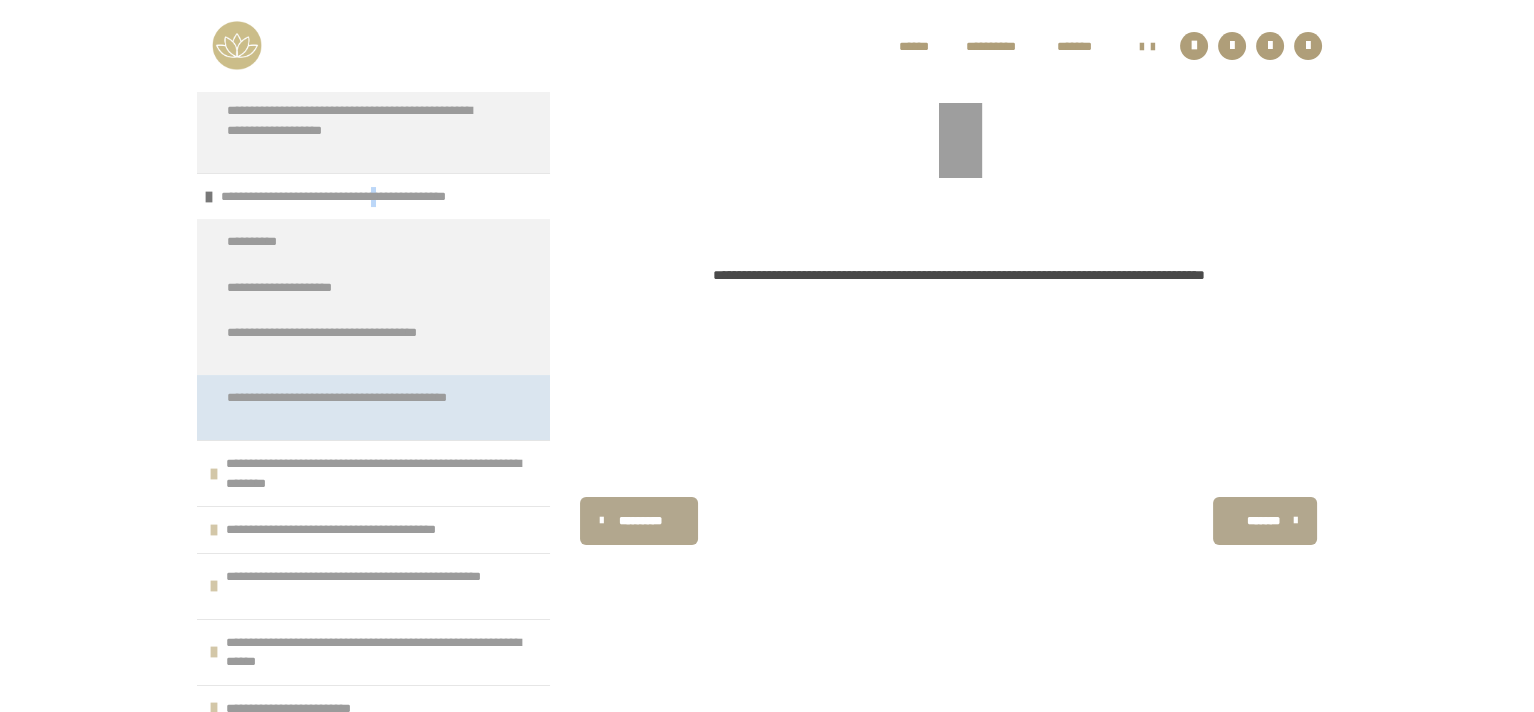 scroll, scrollTop: 620, scrollLeft: 0, axis: vertical 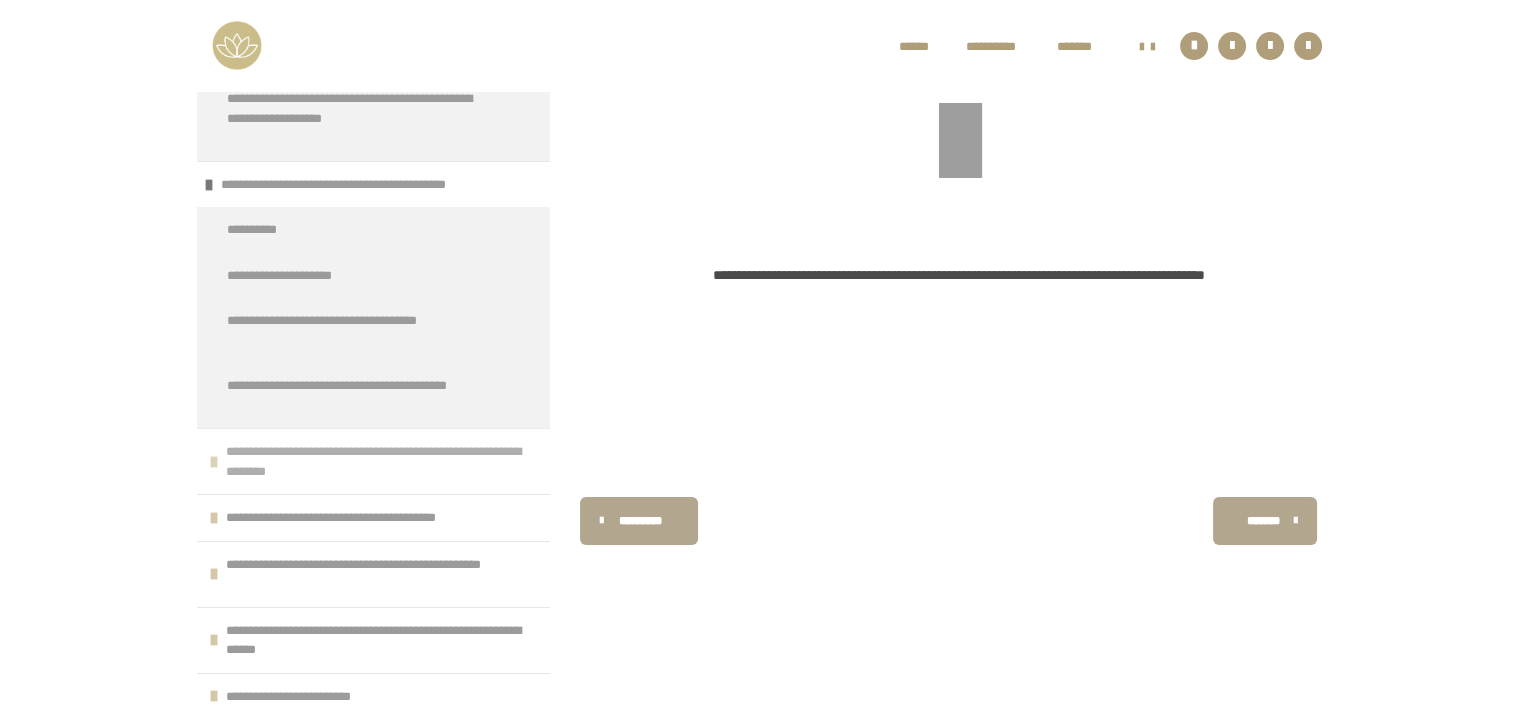 click on "**********" at bounding box center (375, 461) 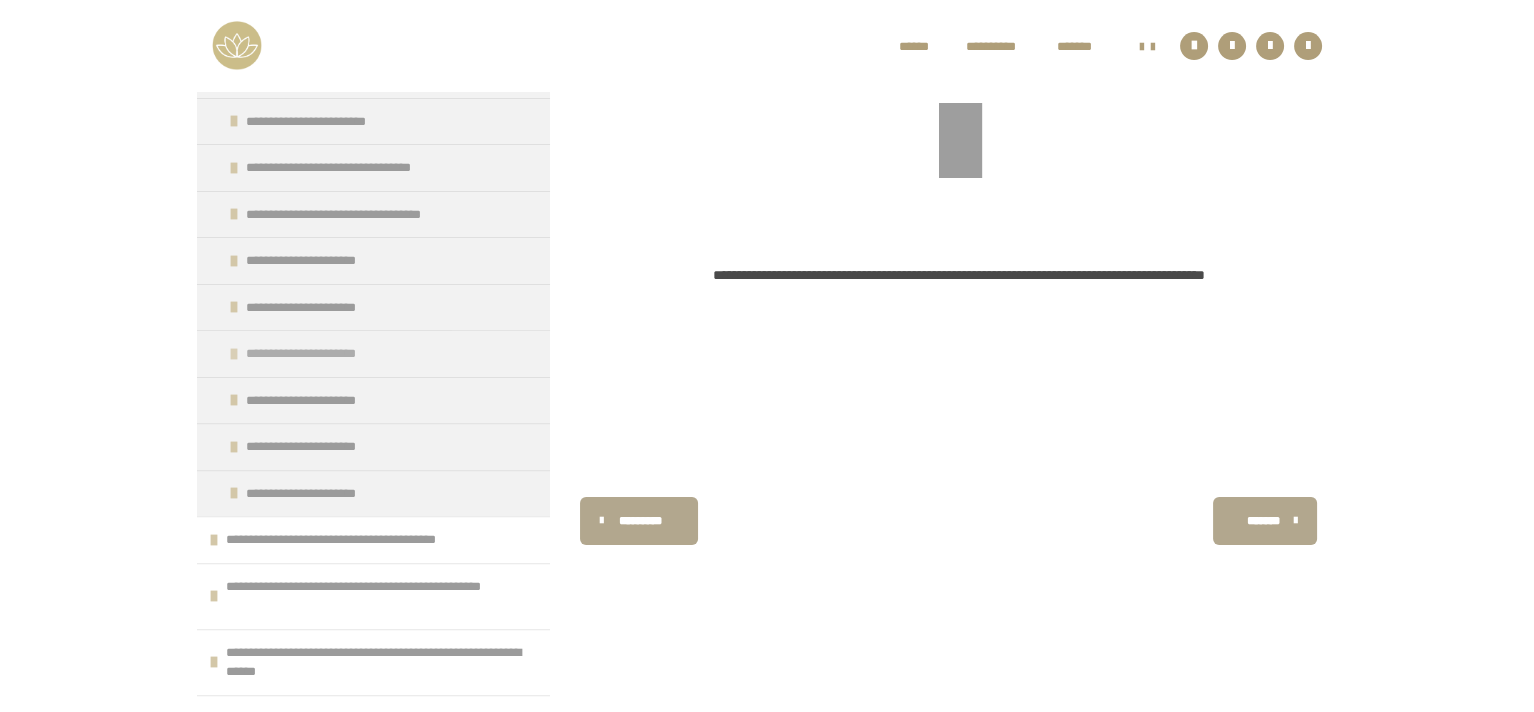 scroll, scrollTop: 1083, scrollLeft: 0, axis: vertical 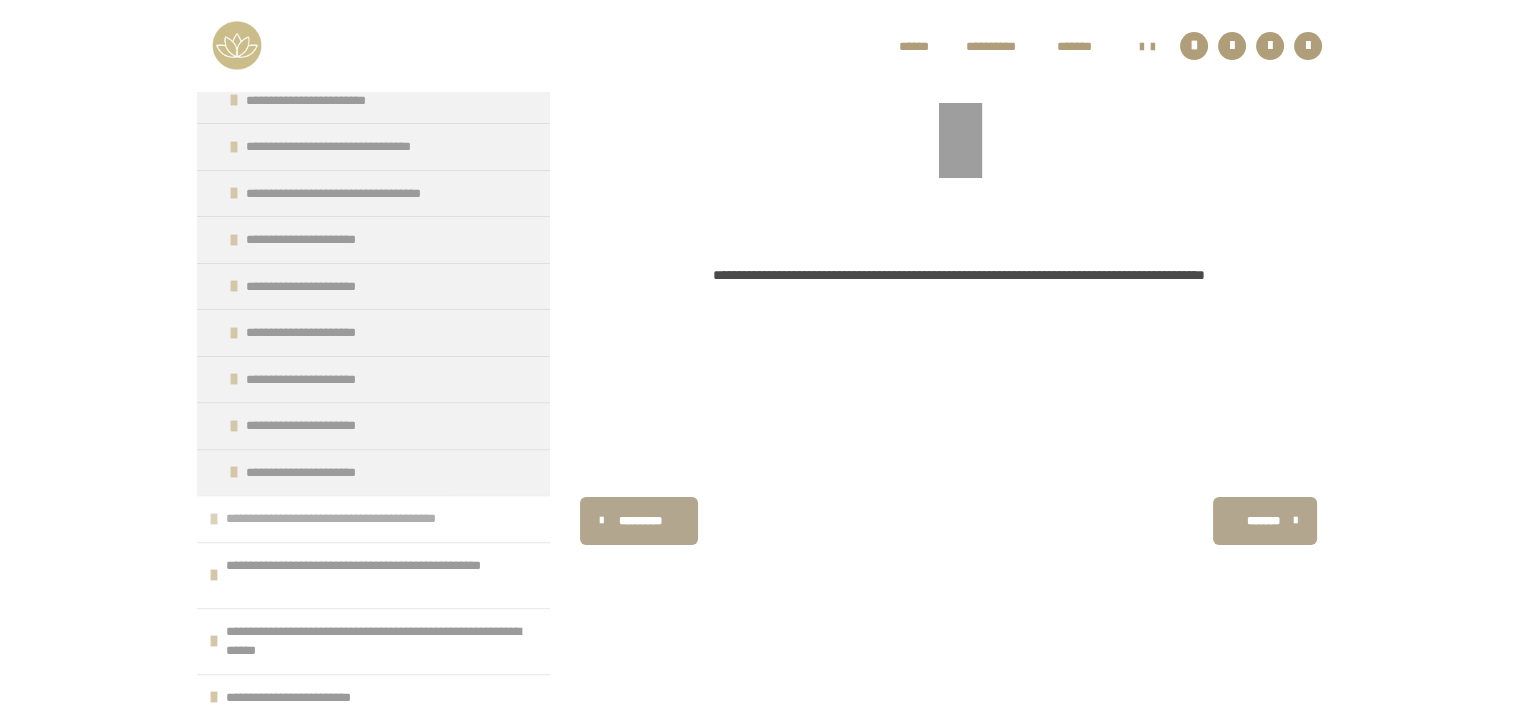 click on "**********" at bounding box center (367, 518) 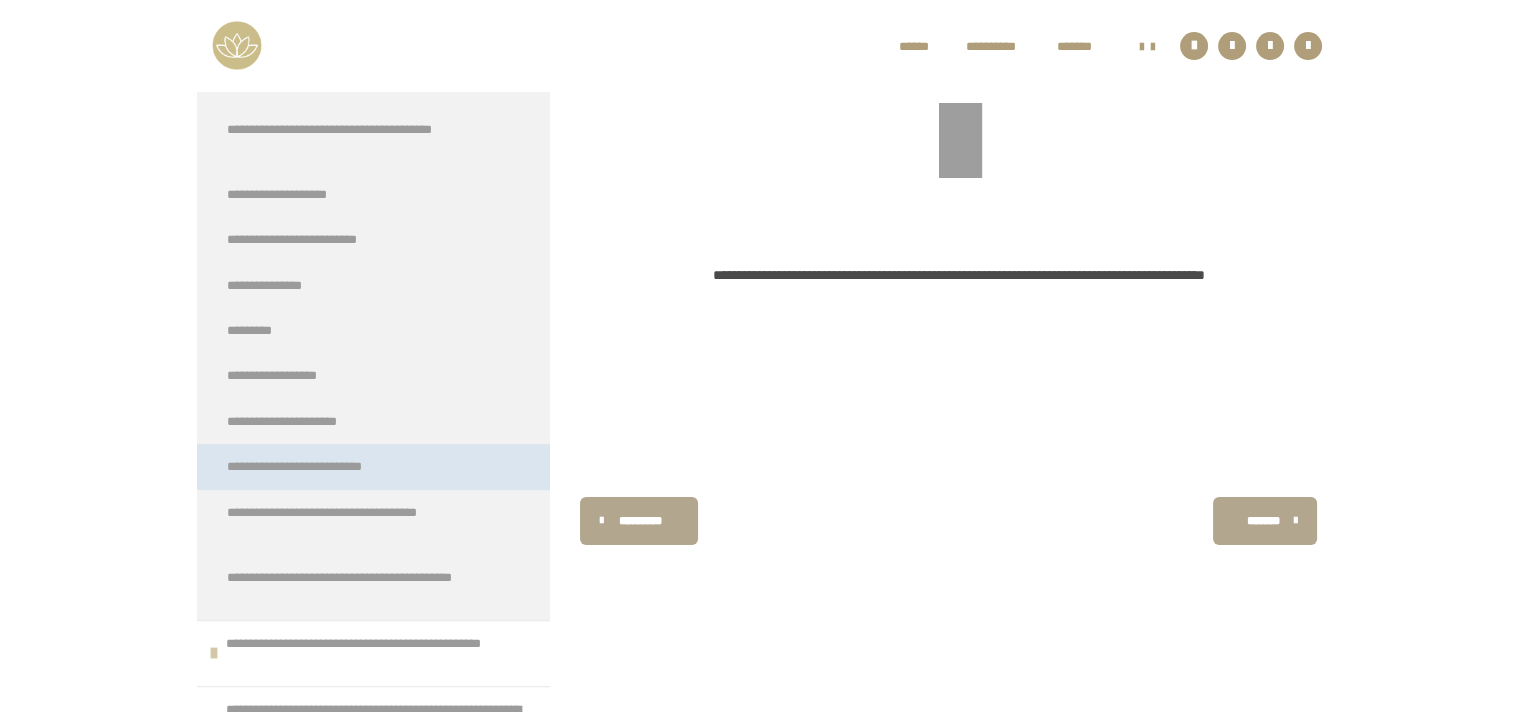 scroll, scrollTop: 1661, scrollLeft: 0, axis: vertical 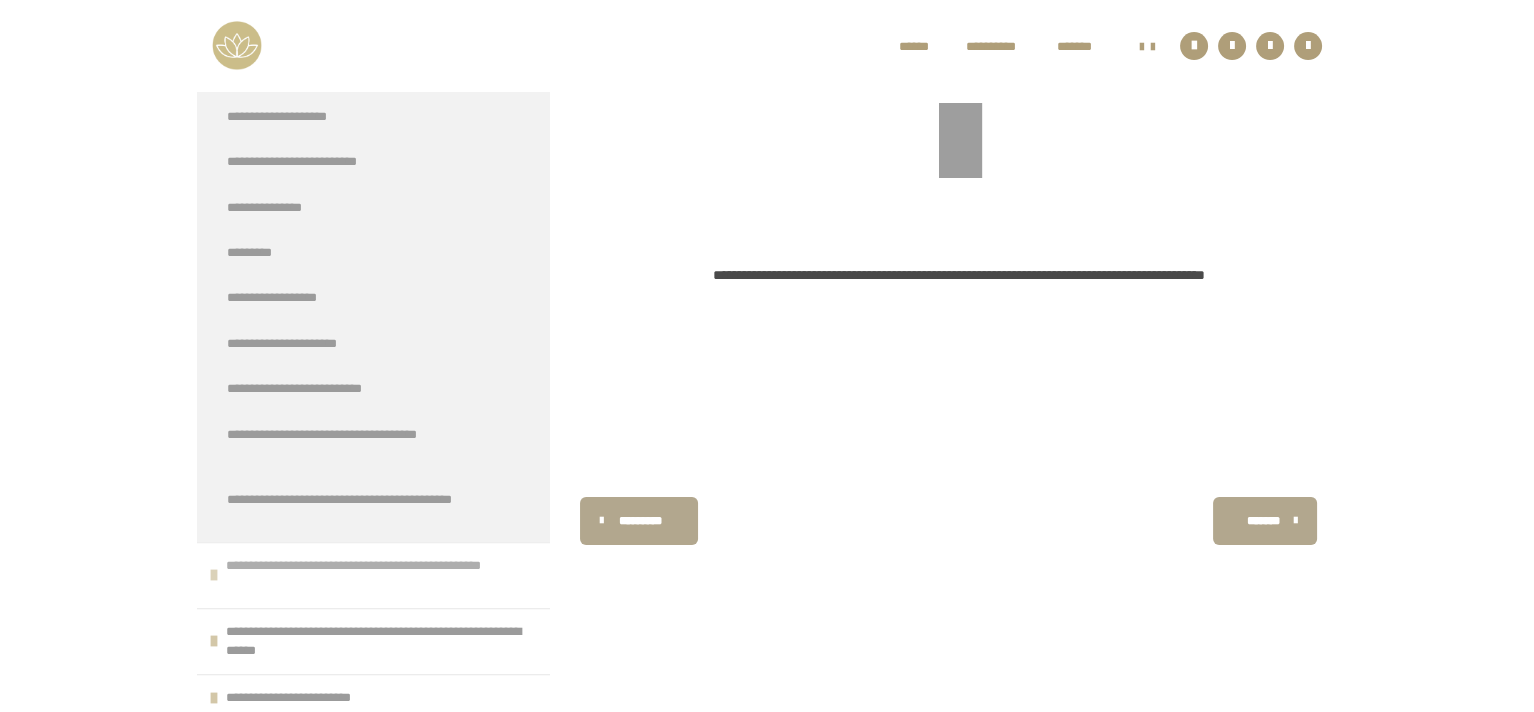click on "**********" at bounding box center [375, 575] 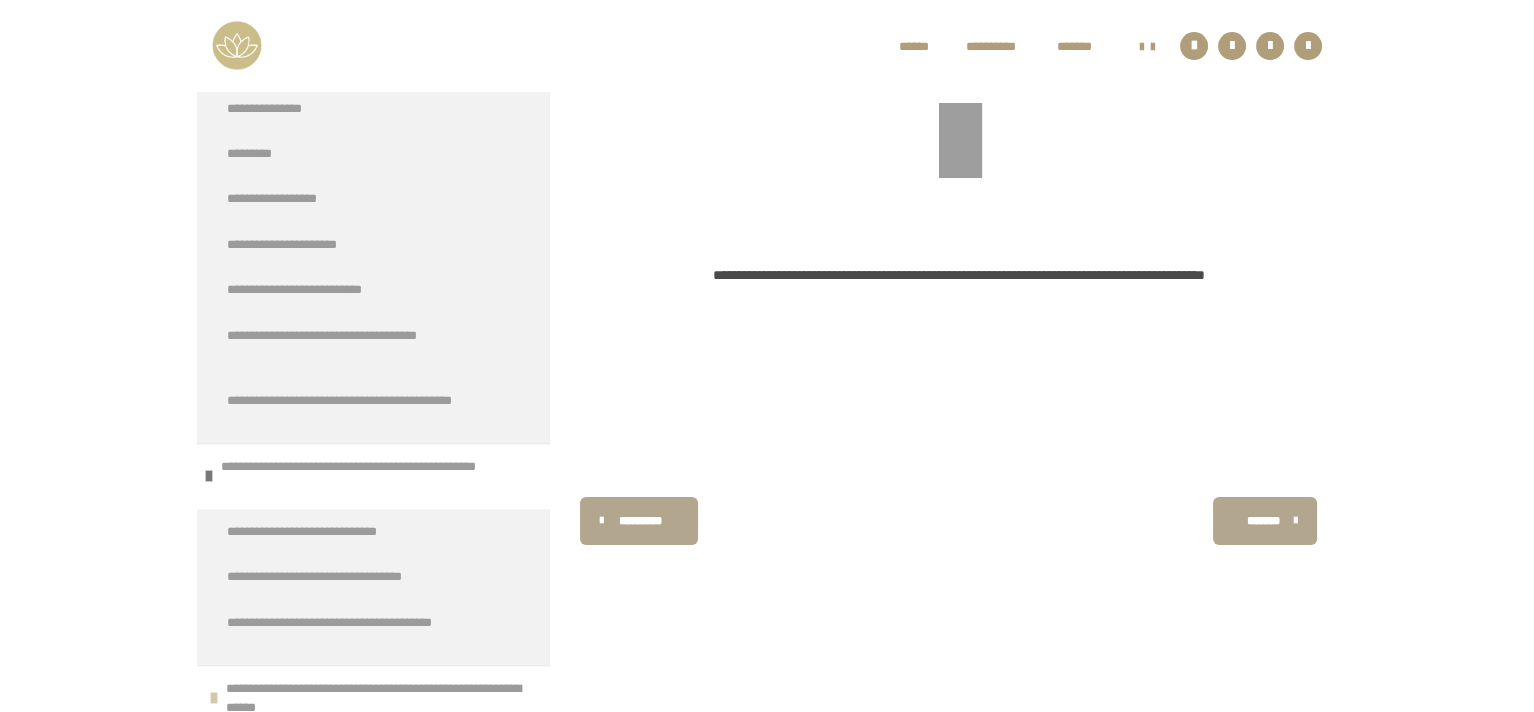 scroll, scrollTop: 1817, scrollLeft: 0, axis: vertical 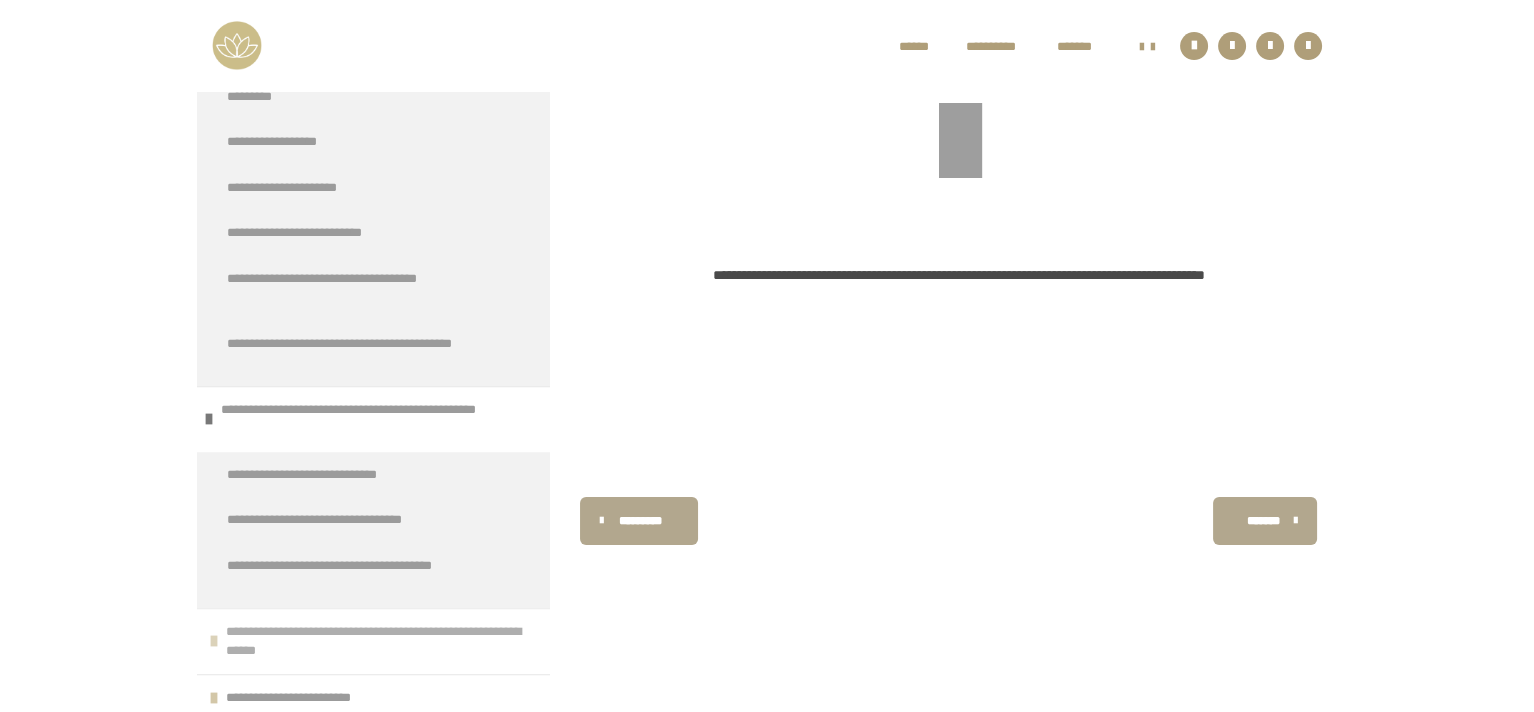 click on "**********" at bounding box center (373, 641) 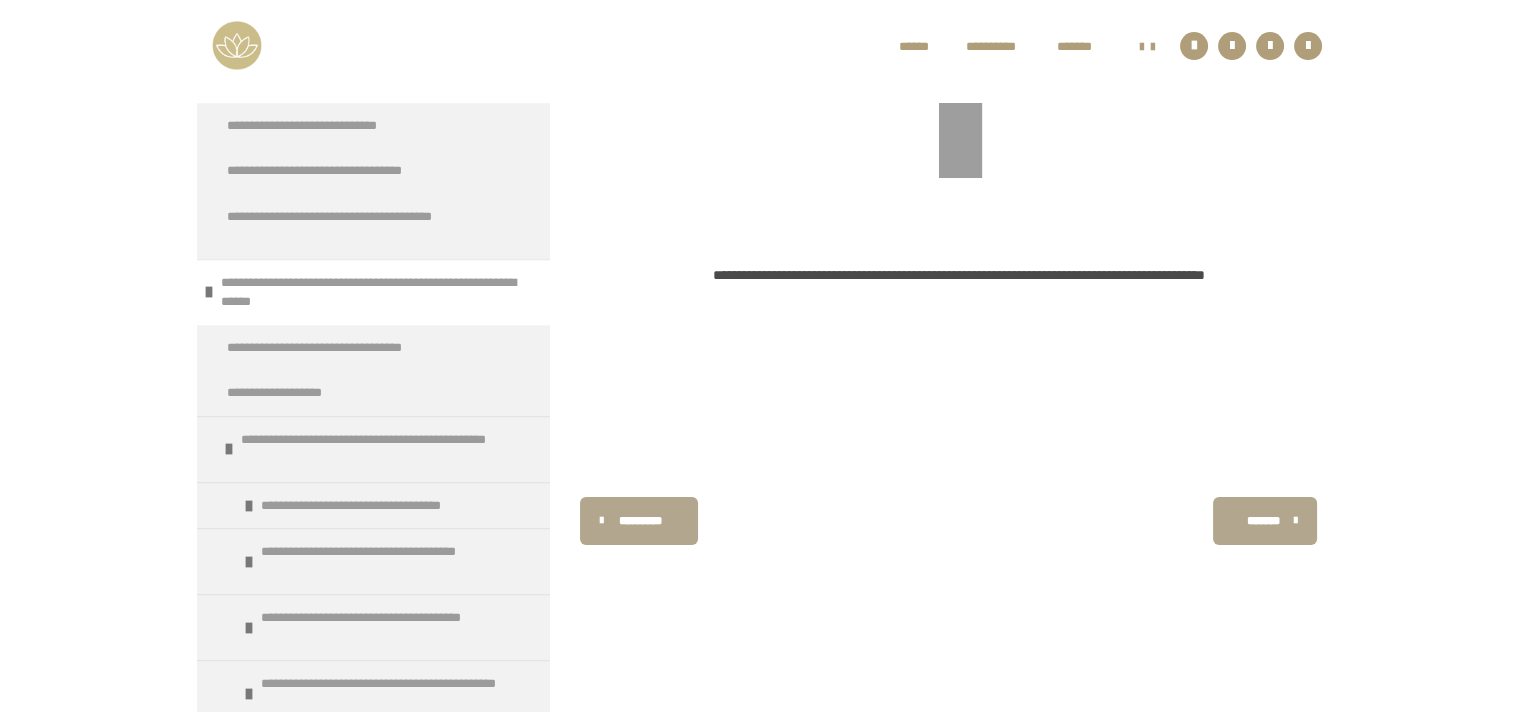 scroll, scrollTop: 2235, scrollLeft: 0, axis: vertical 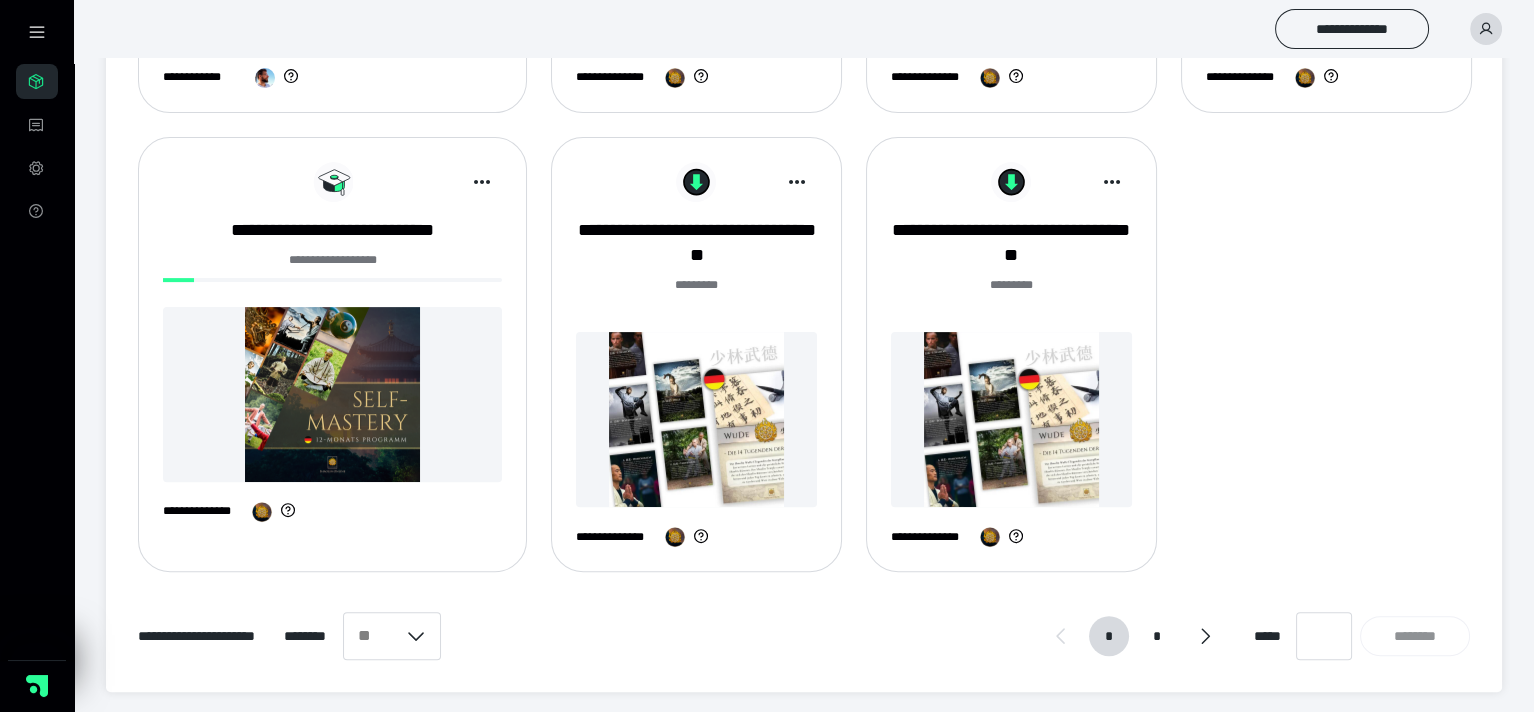 click at bounding box center [332, 394] 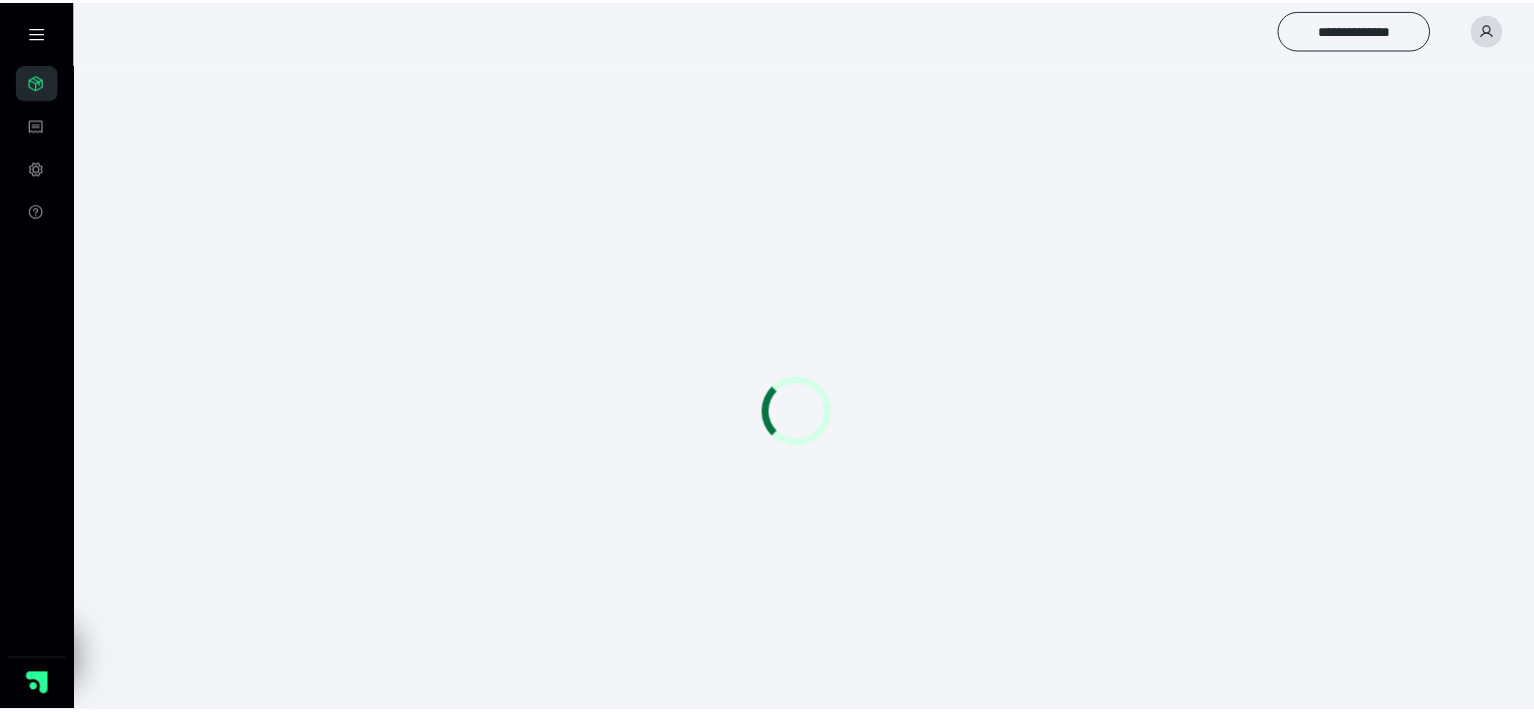 scroll, scrollTop: 0, scrollLeft: 0, axis: both 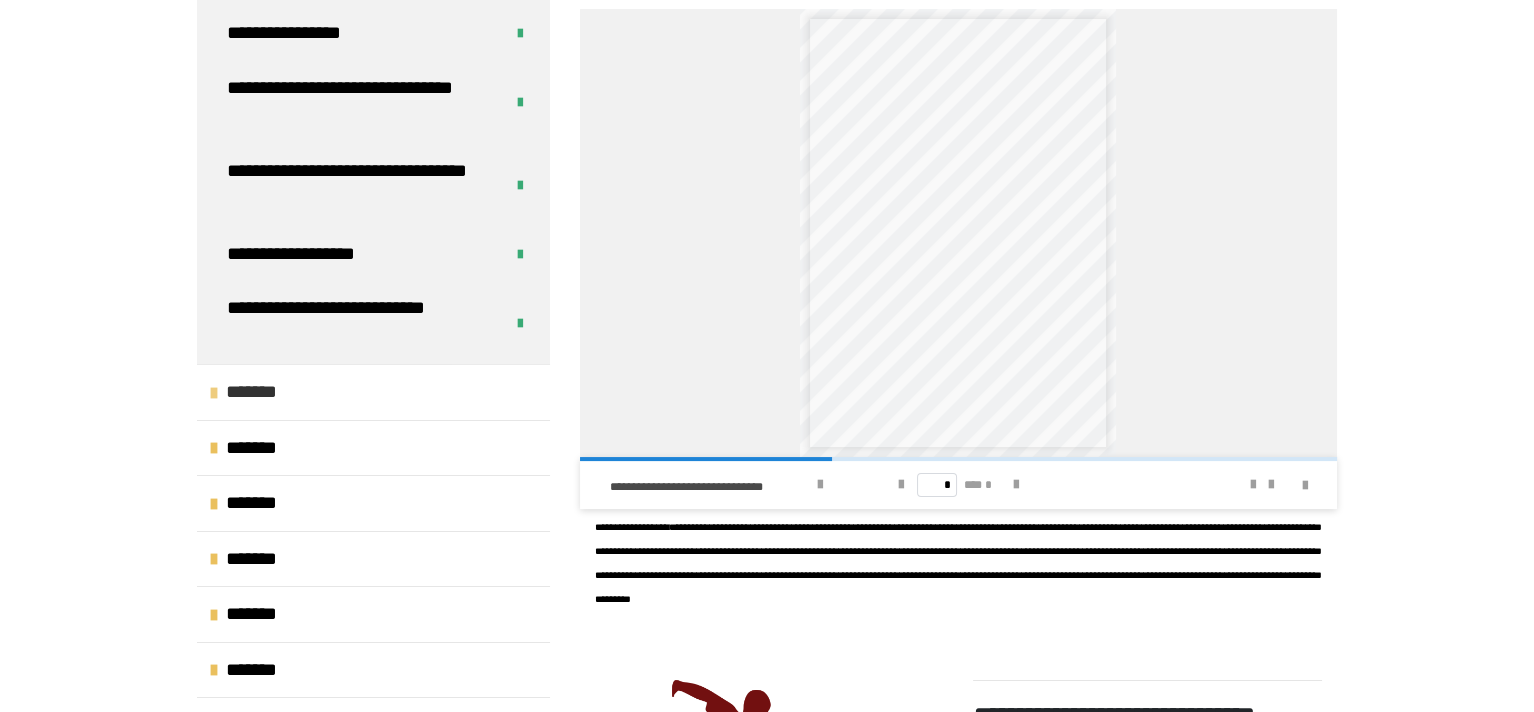 click on "*******" at bounding box center (373, 391) 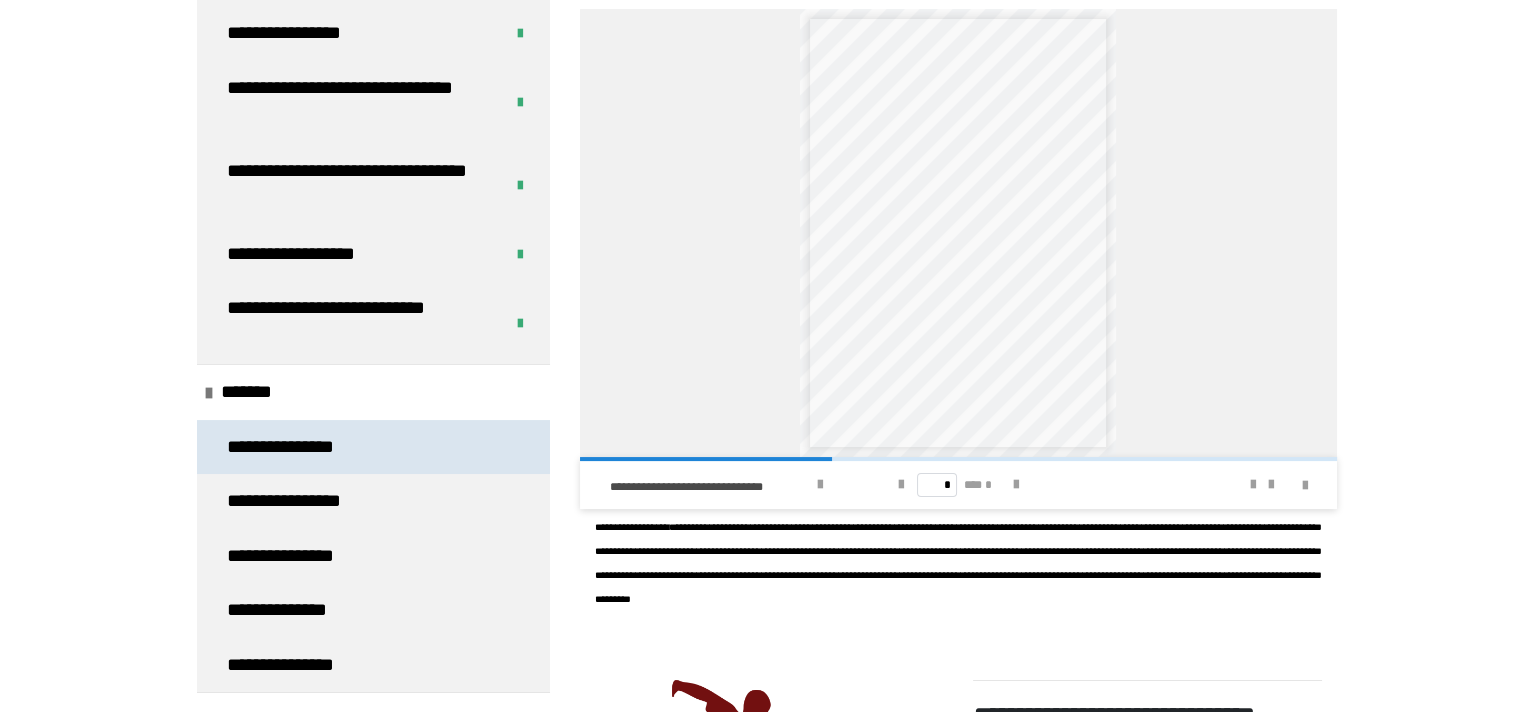 scroll, scrollTop: 500, scrollLeft: 0, axis: vertical 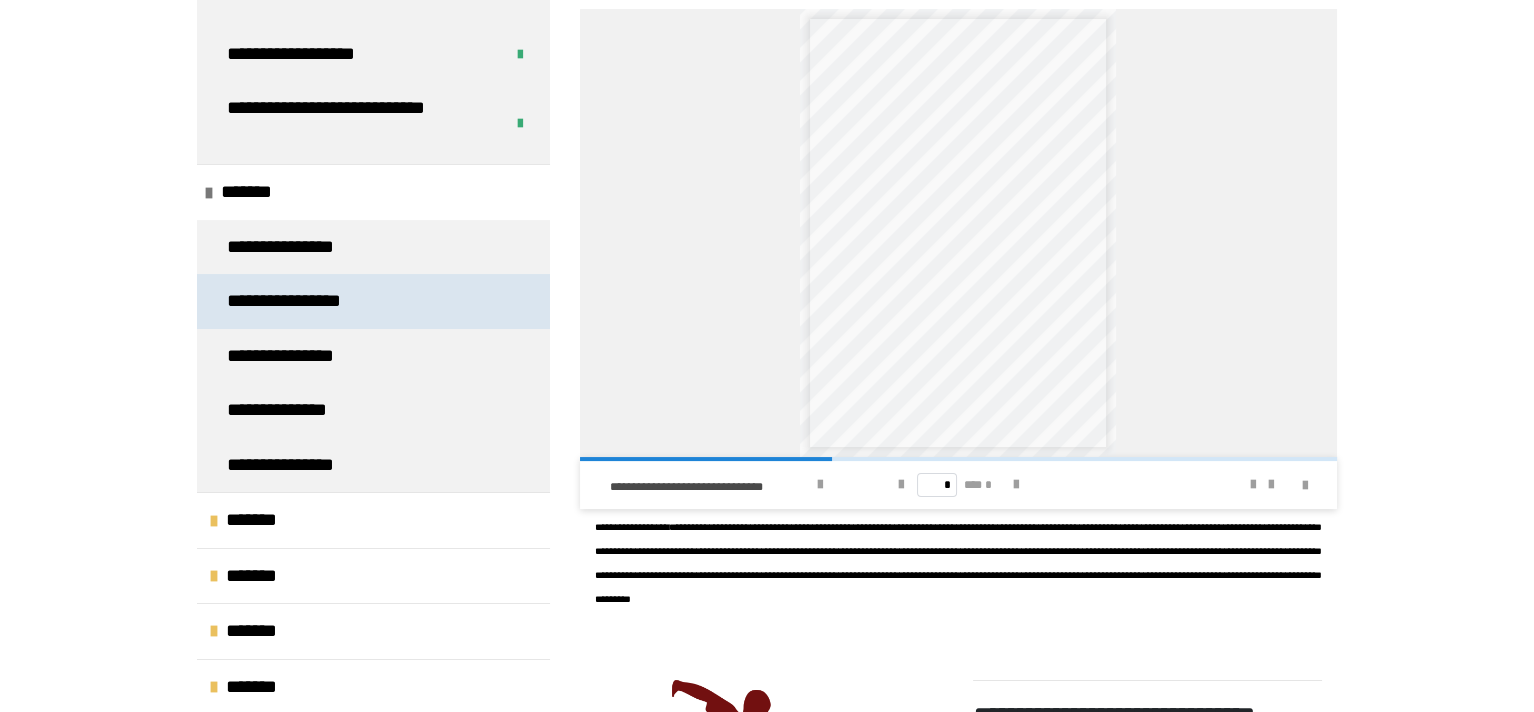 click on "**********" at bounding box center (301, 301) 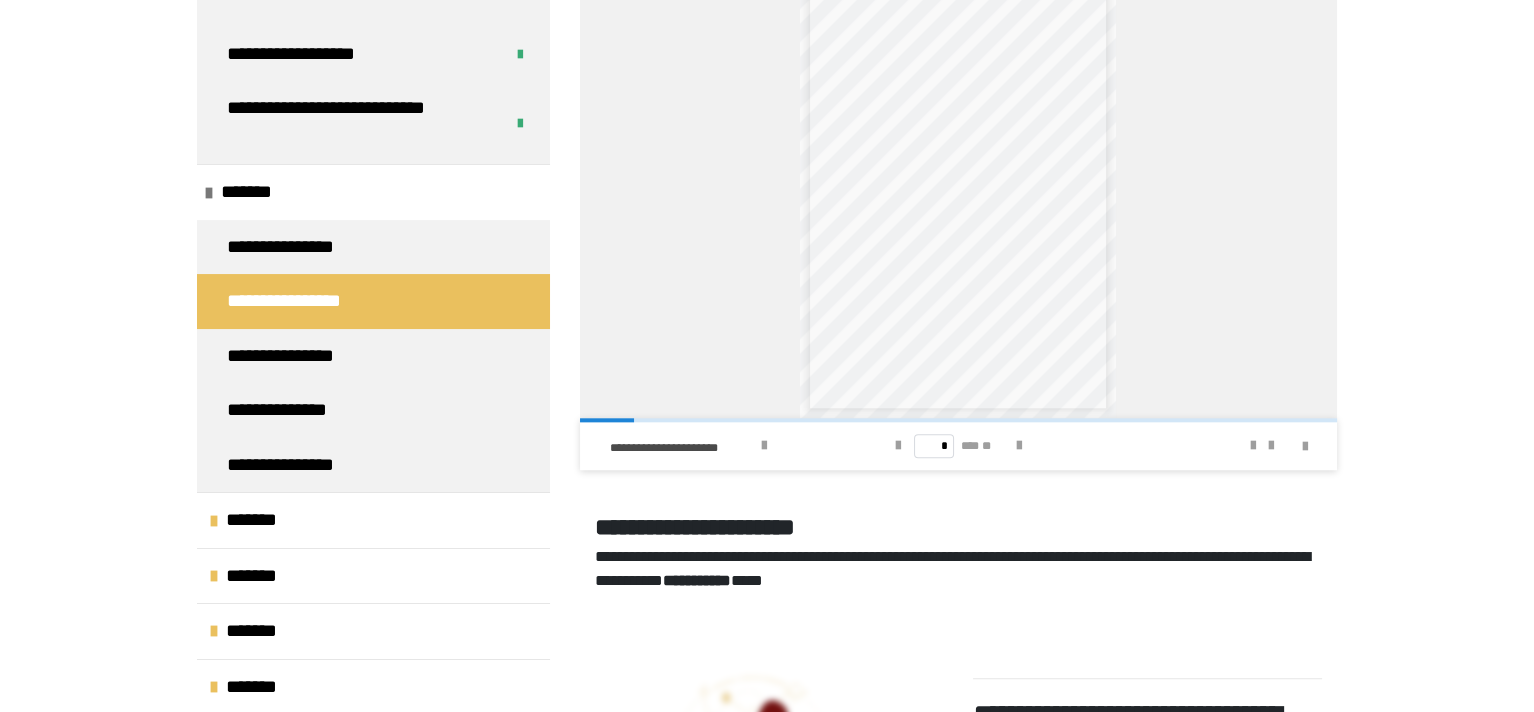 scroll, scrollTop: 3570, scrollLeft: 0, axis: vertical 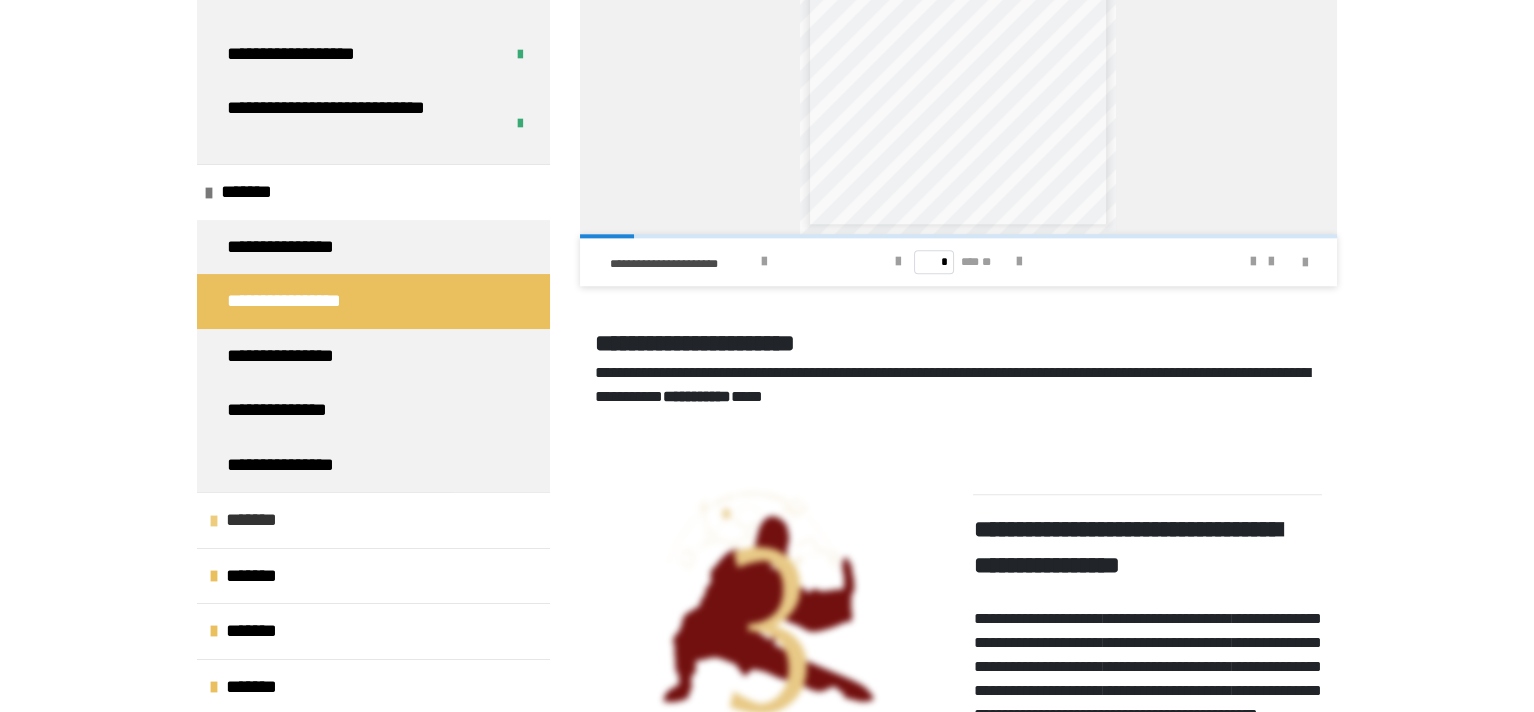 click on "*******" at bounding box center [373, 519] 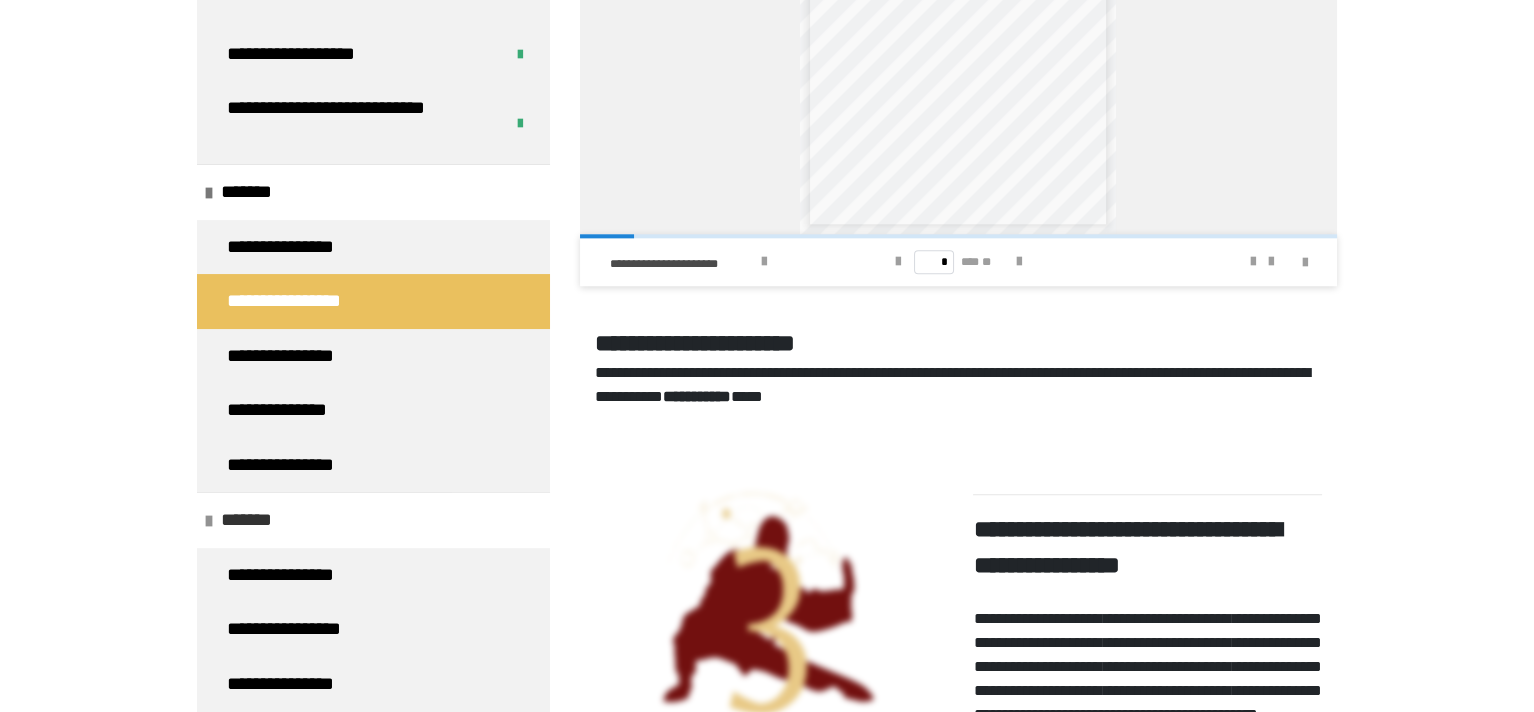 scroll, scrollTop: 800, scrollLeft: 0, axis: vertical 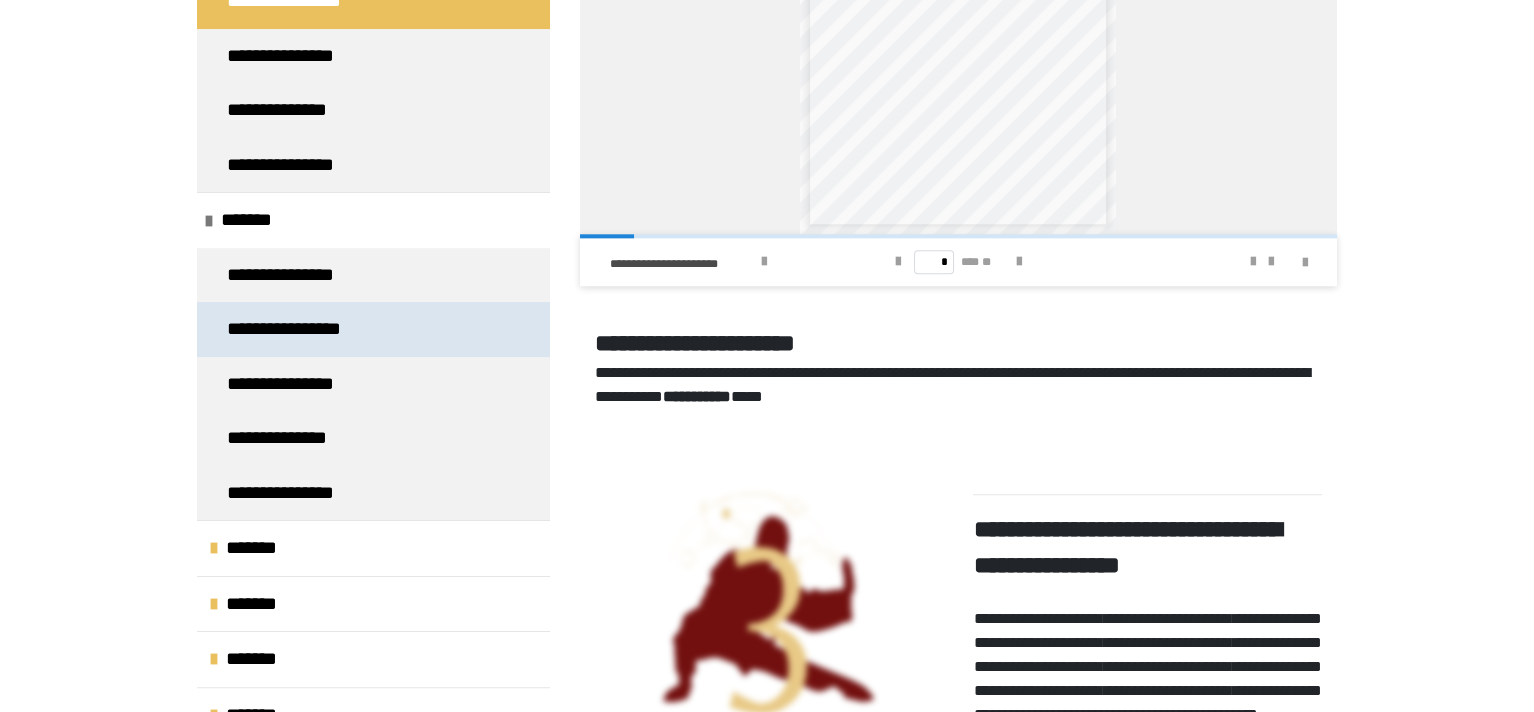 click on "**********" at bounding box center (301, 329) 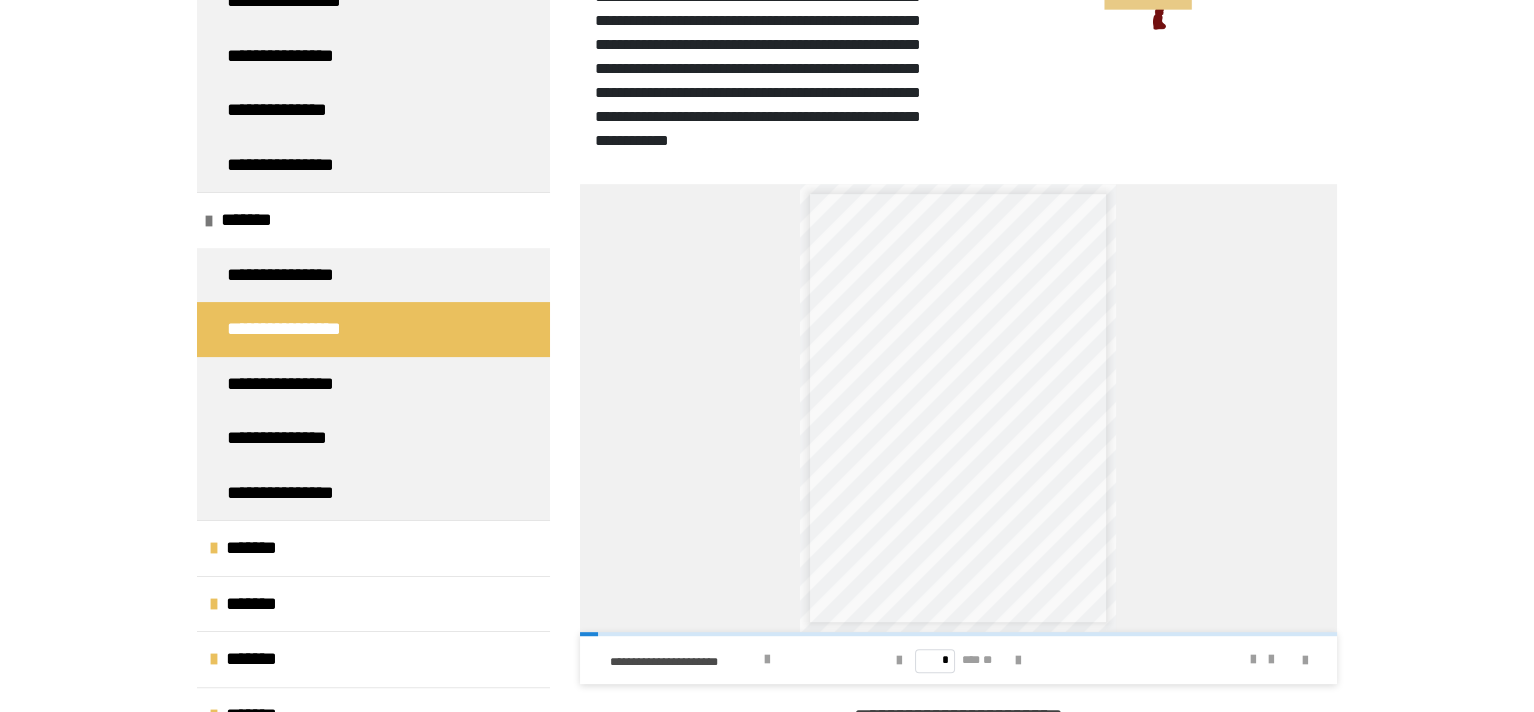 scroll, scrollTop: 1870, scrollLeft: 0, axis: vertical 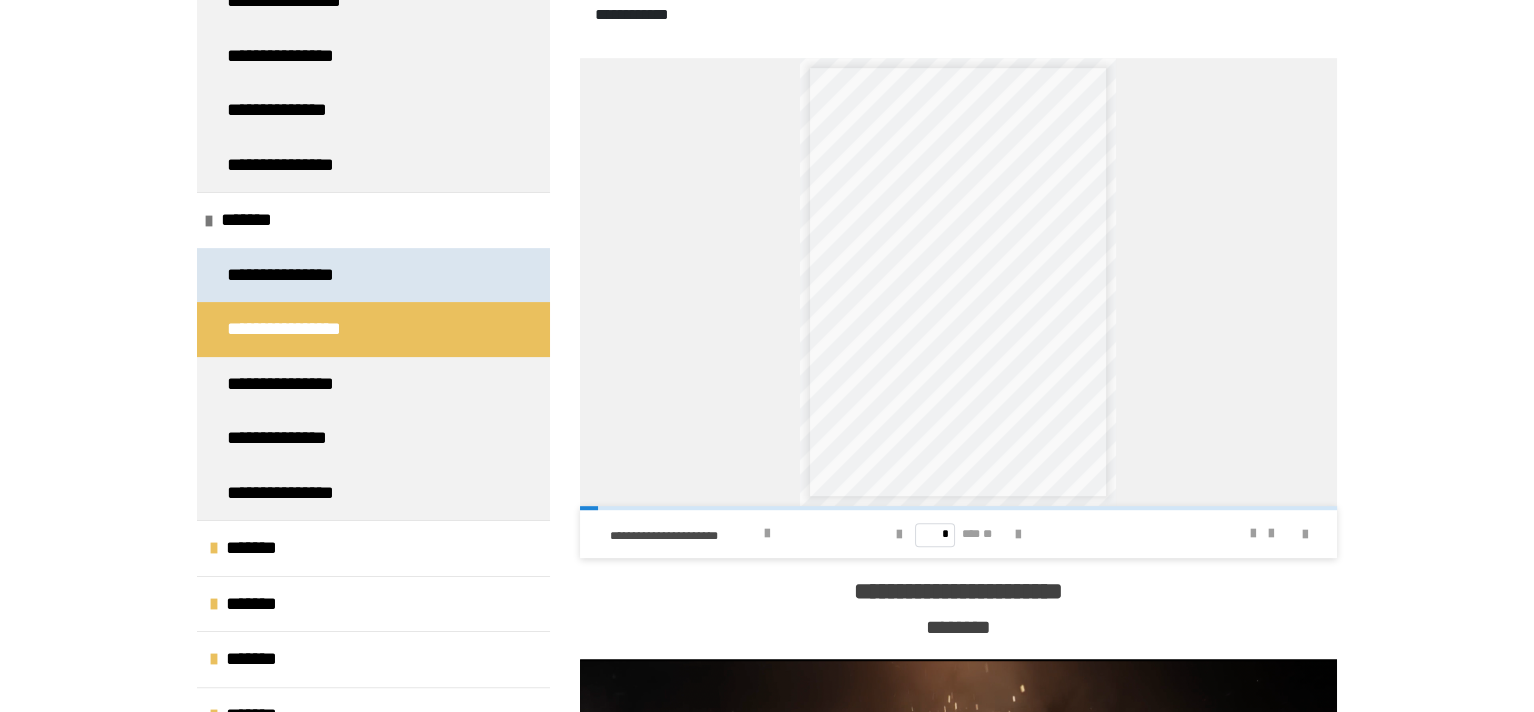click on "**********" at bounding box center (294, 275) 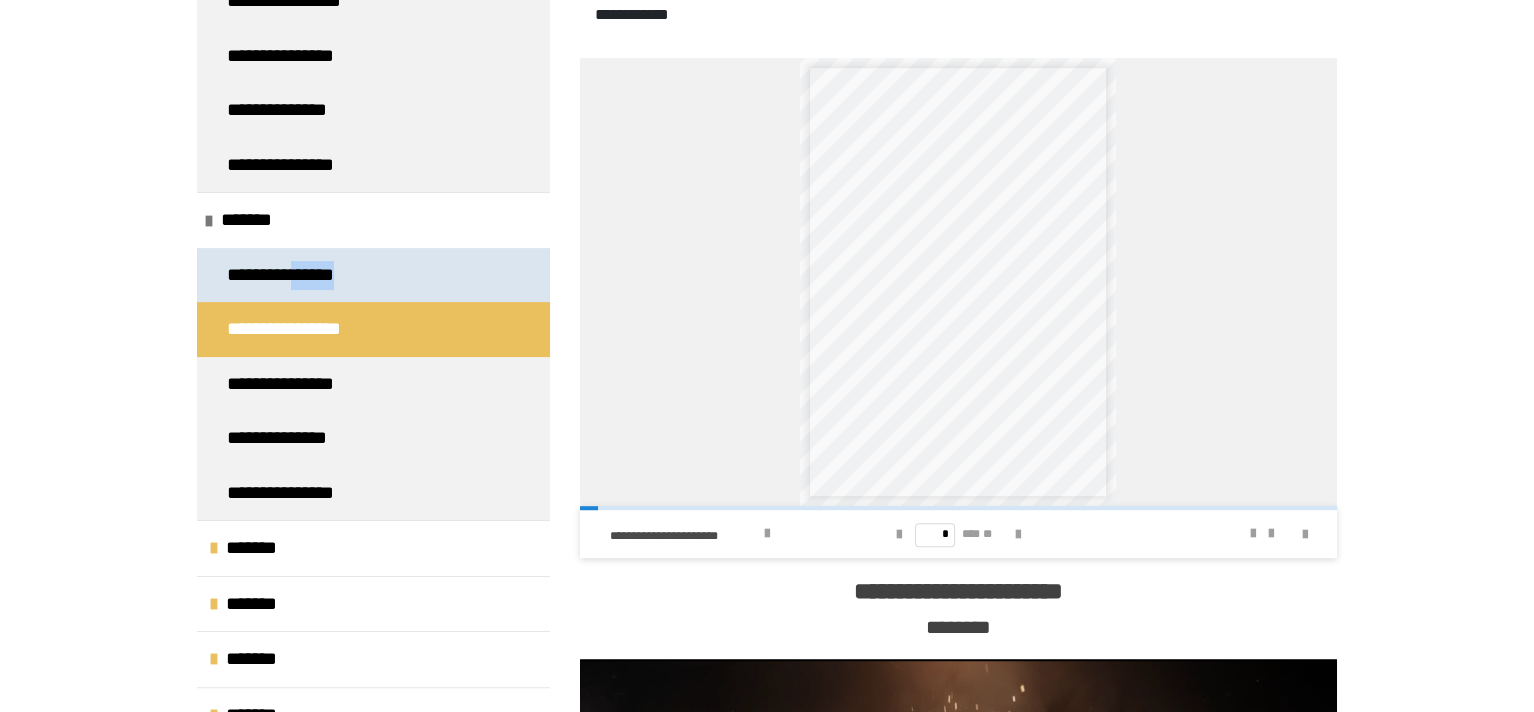 scroll, scrollTop: 270, scrollLeft: 0, axis: vertical 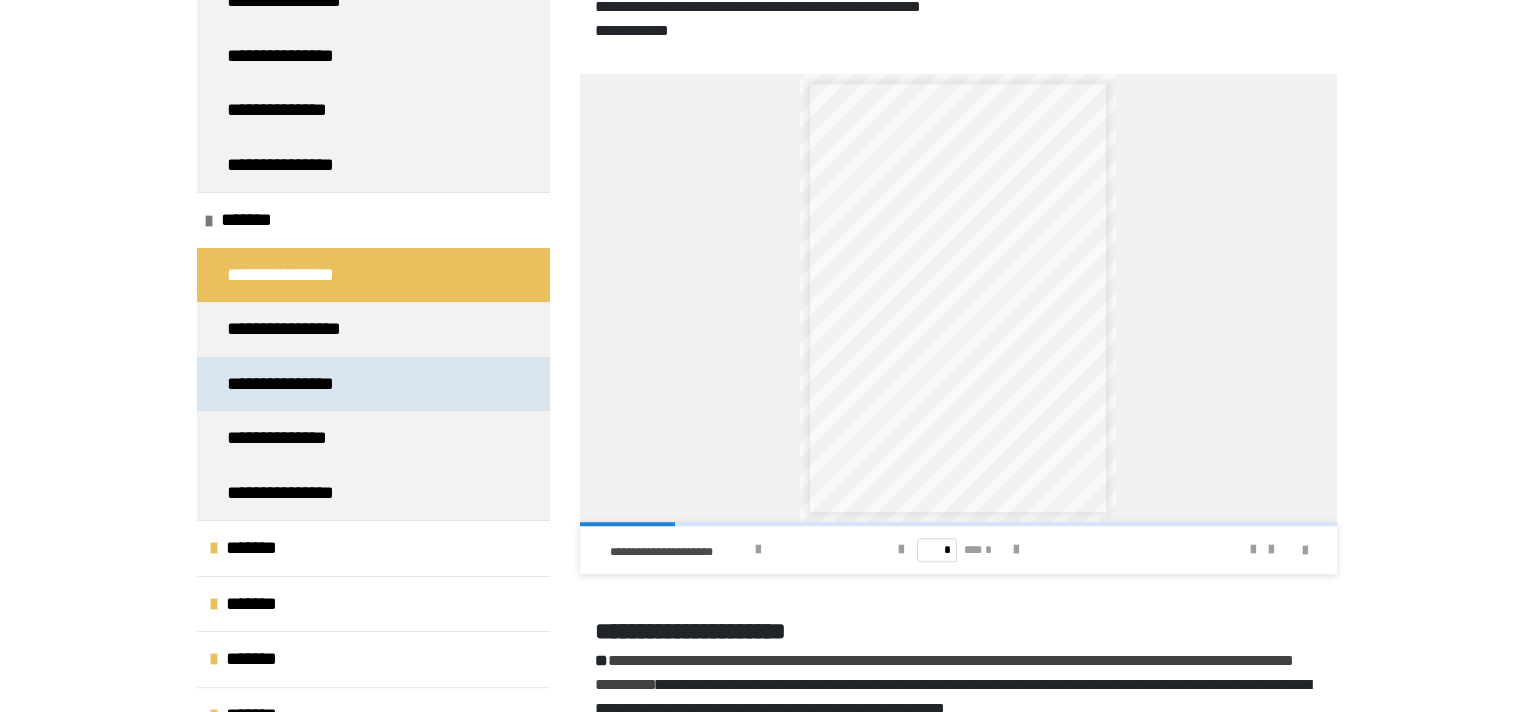click on "**********" at bounding box center [300, 384] 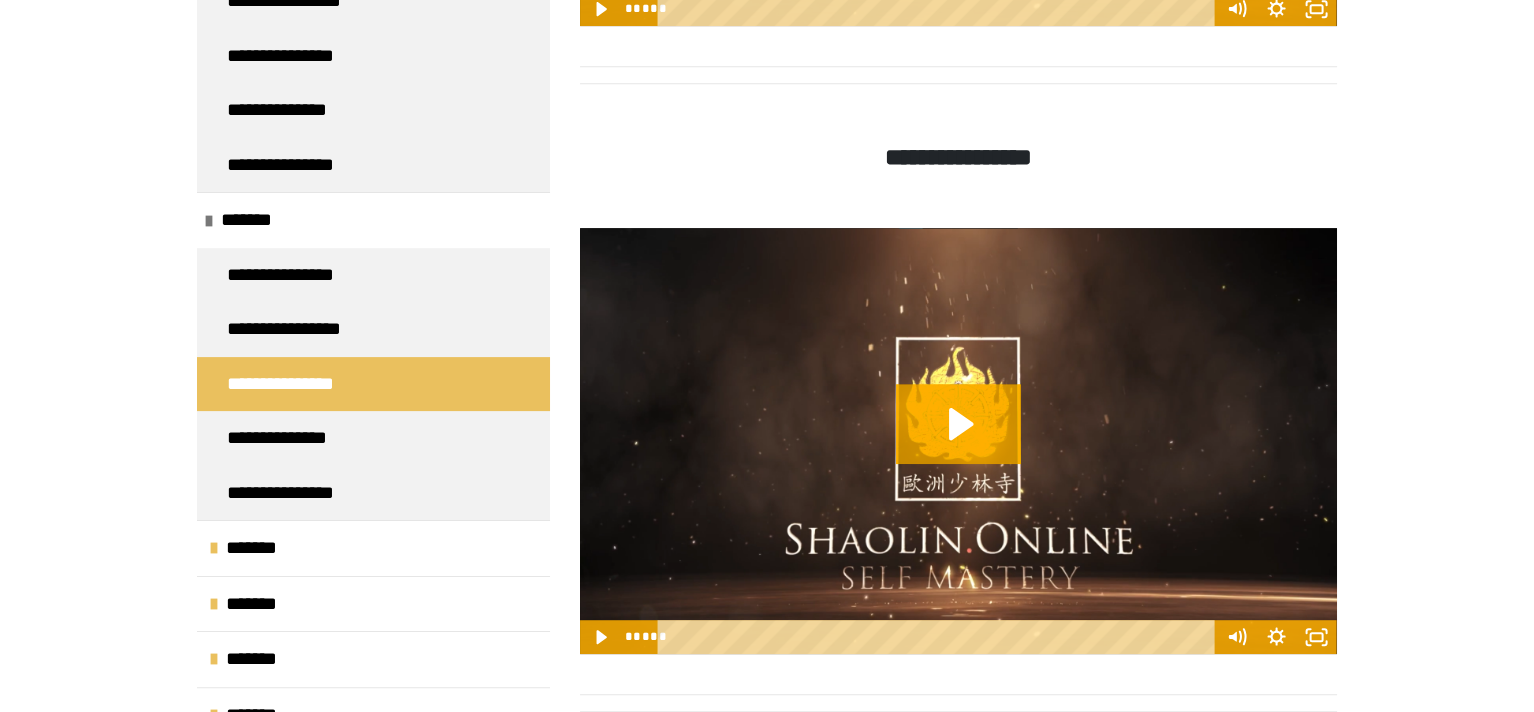 scroll, scrollTop: 2070, scrollLeft: 0, axis: vertical 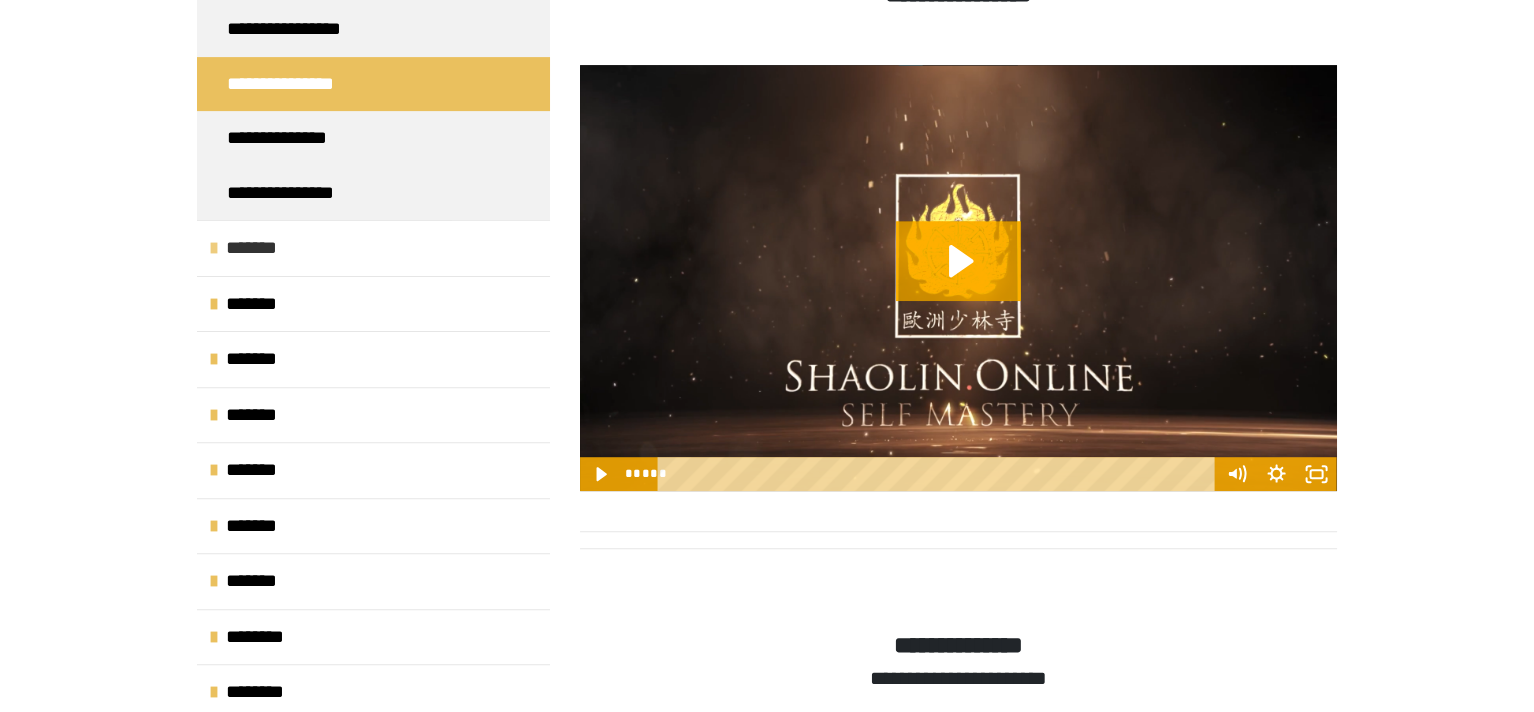 click at bounding box center [214, 248] 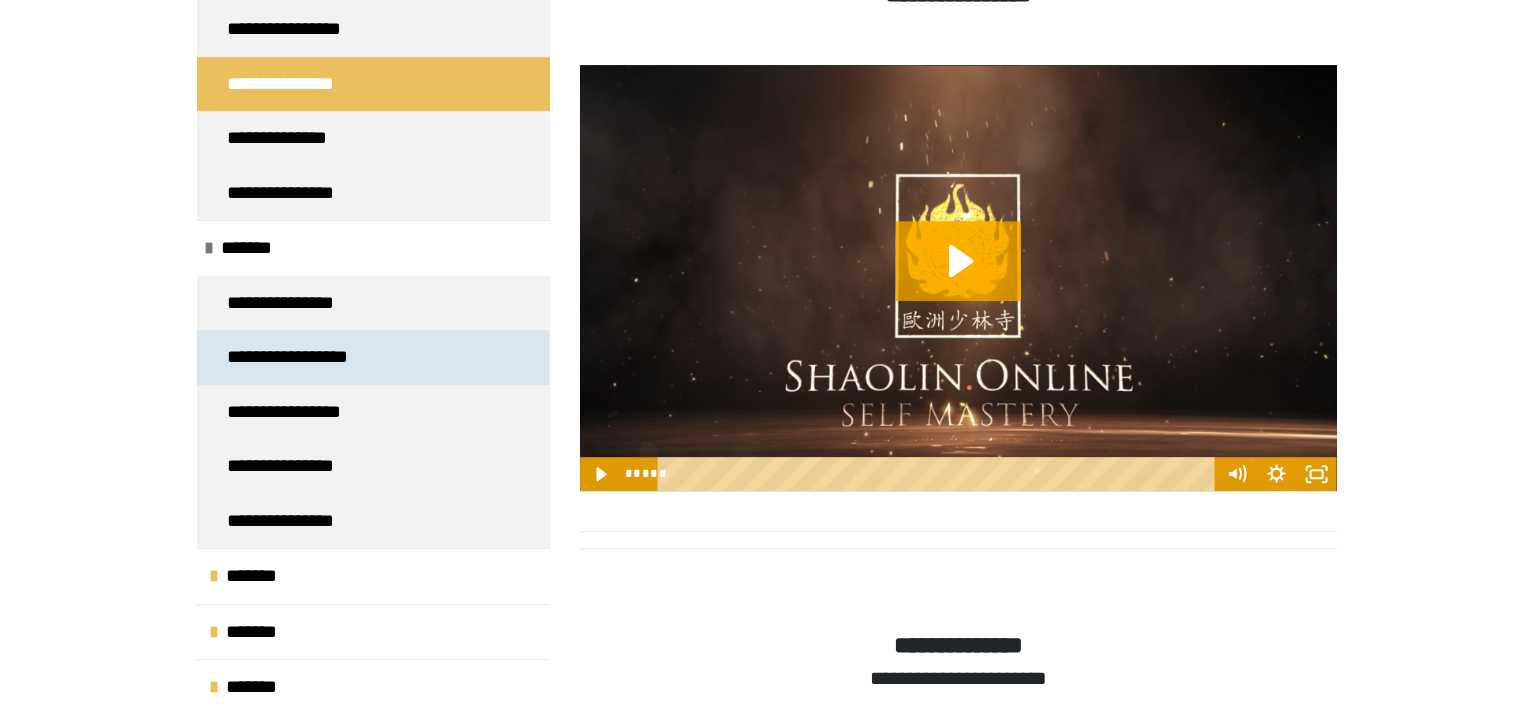 click on "**********" at bounding box center (305, 357) 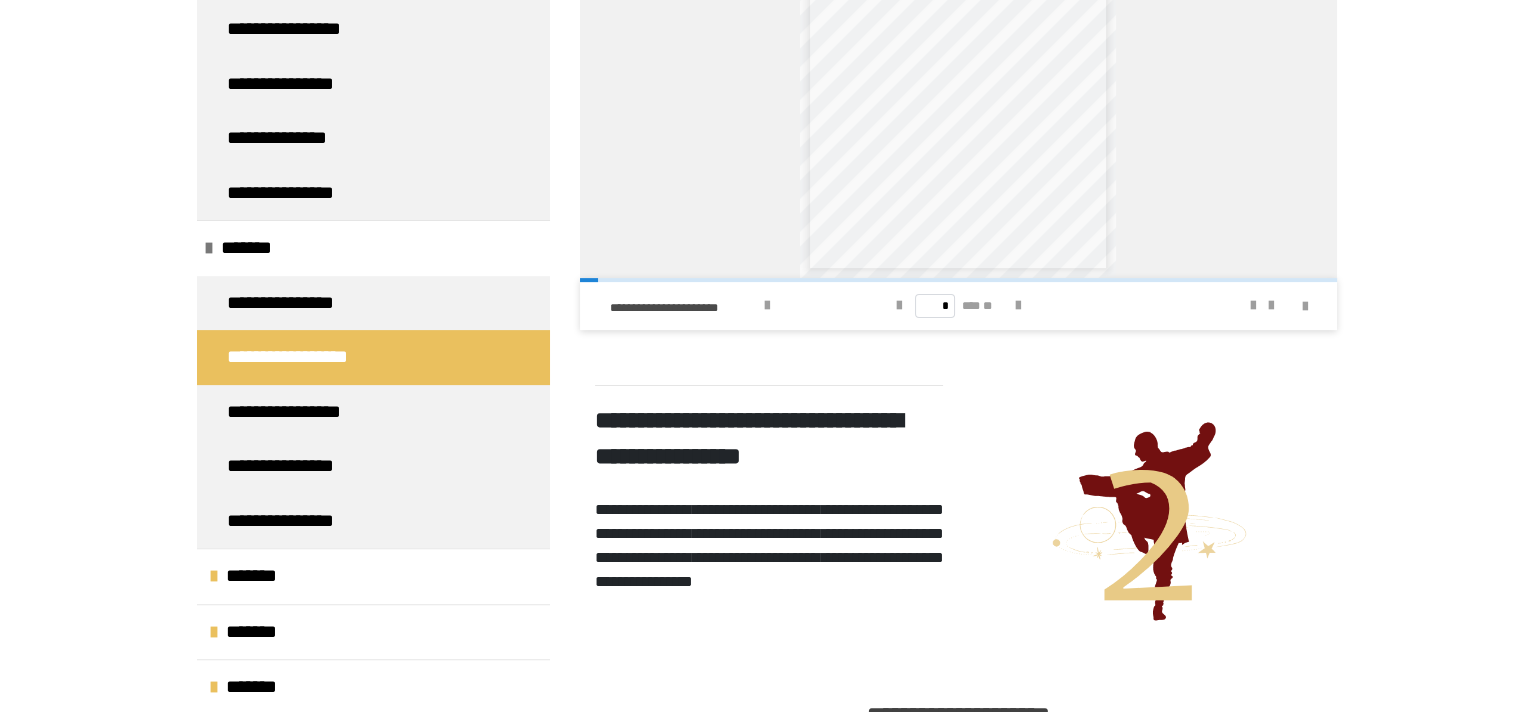 scroll, scrollTop: 1270, scrollLeft: 0, axis: vertical 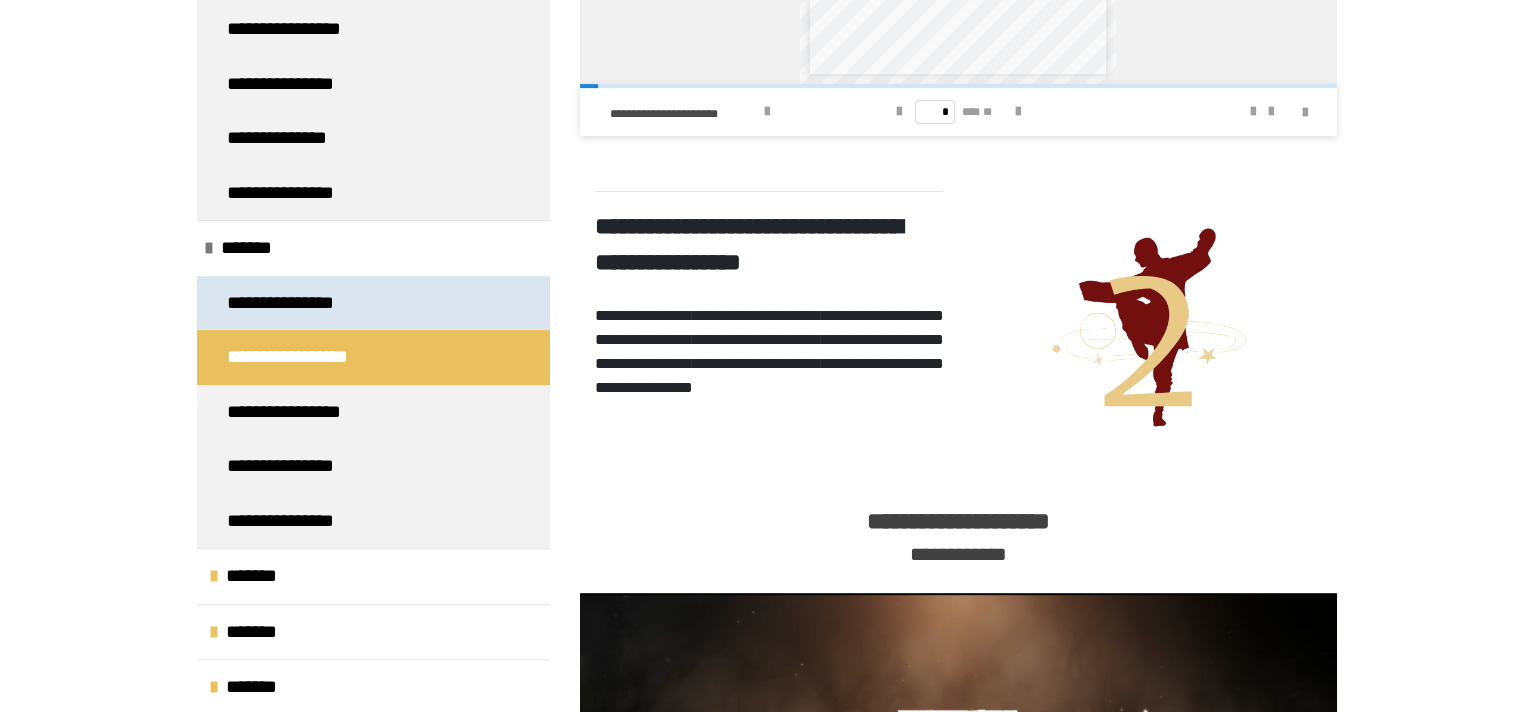 click on "**********" at bounding box center (294, 303) 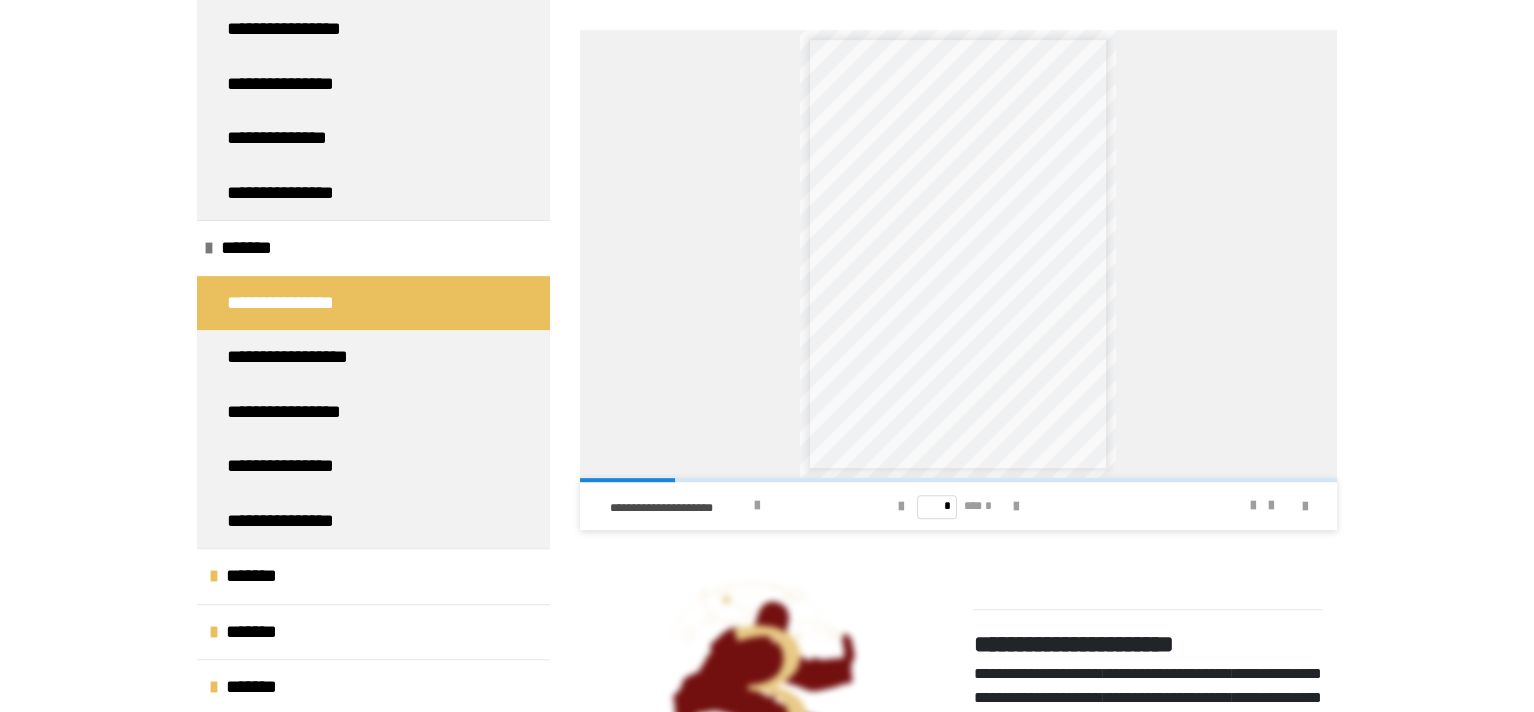 scroll, scrollTop: 1770, scrollLeft: 0, axis: vertical 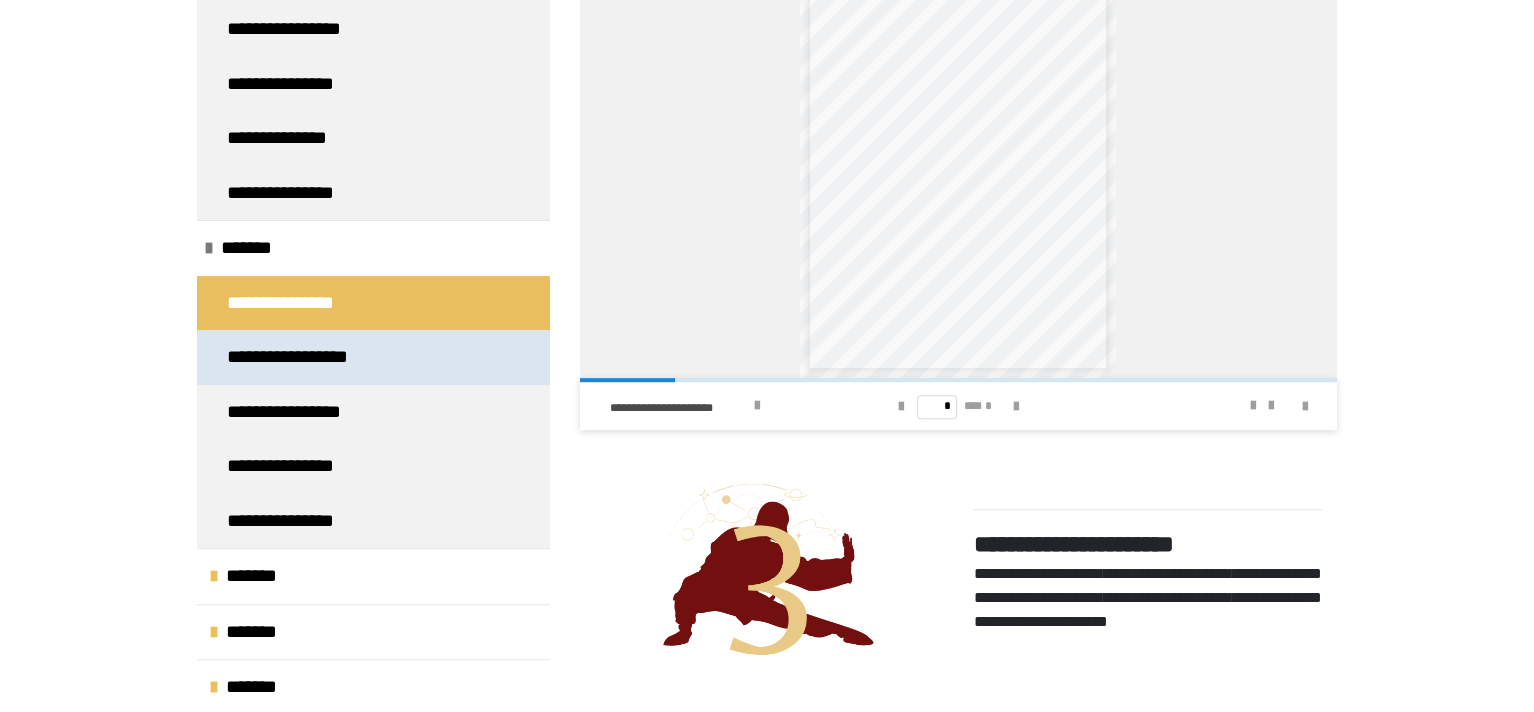 click on "**********" at bounding box center [305, 357] 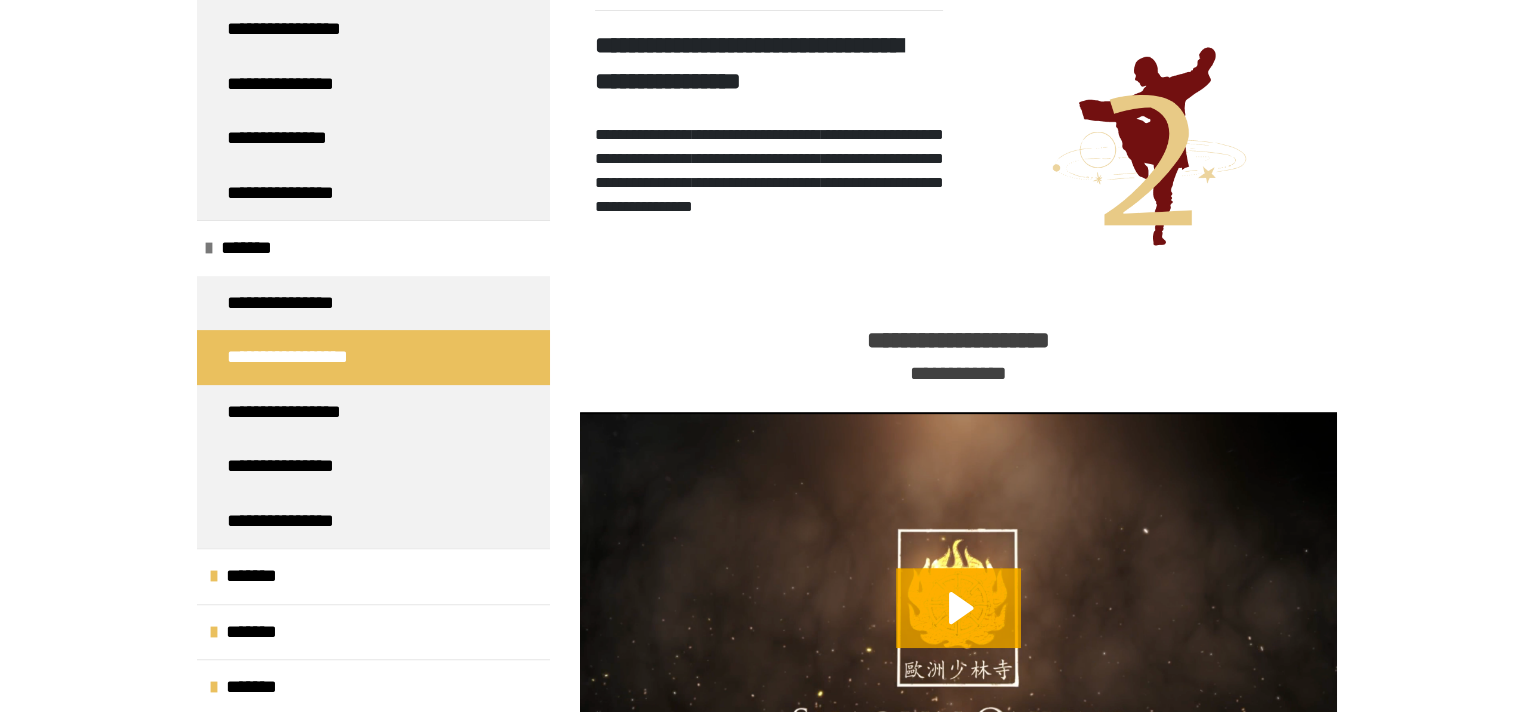 scroll, scrollTop: 1470, scrollLeft: 0, axis: vertical 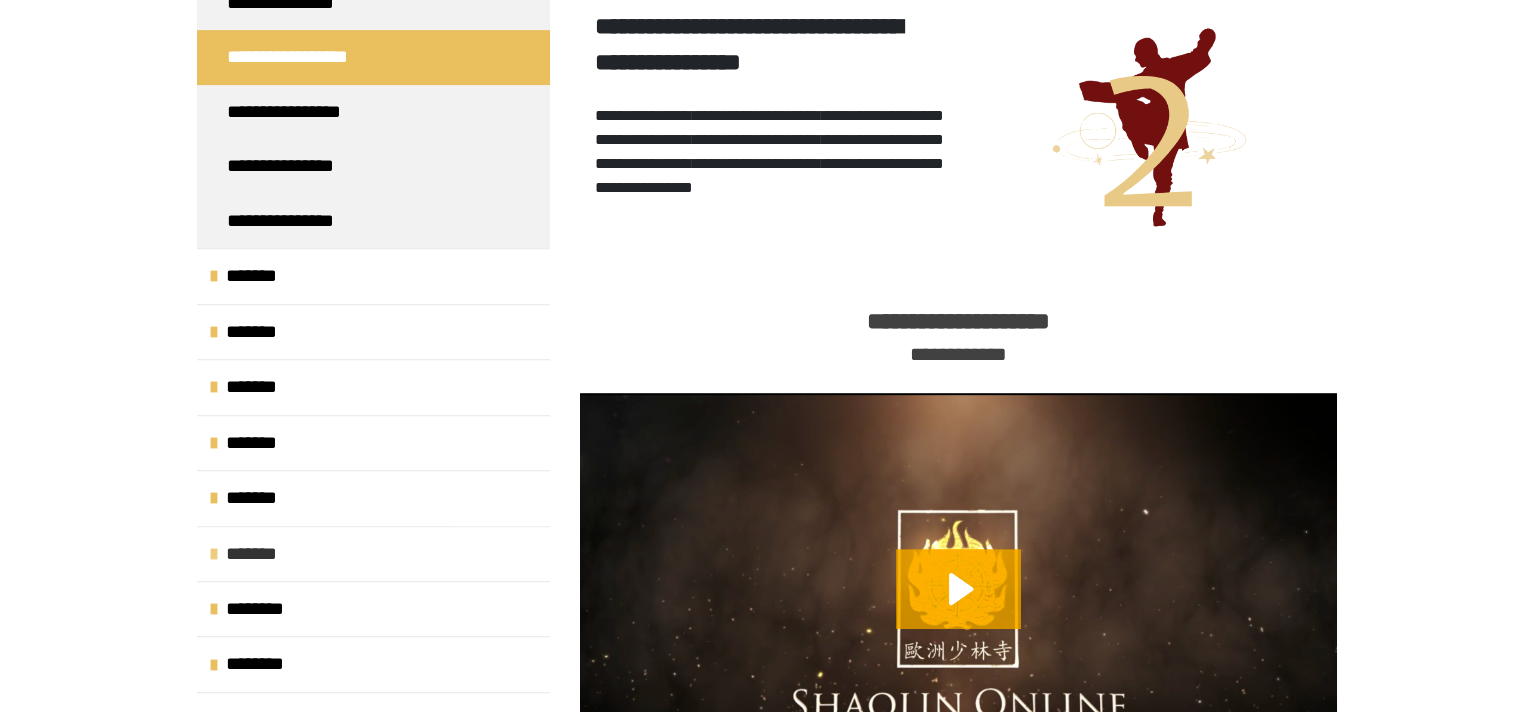 click on "*******" at bounding box center [261, 554] 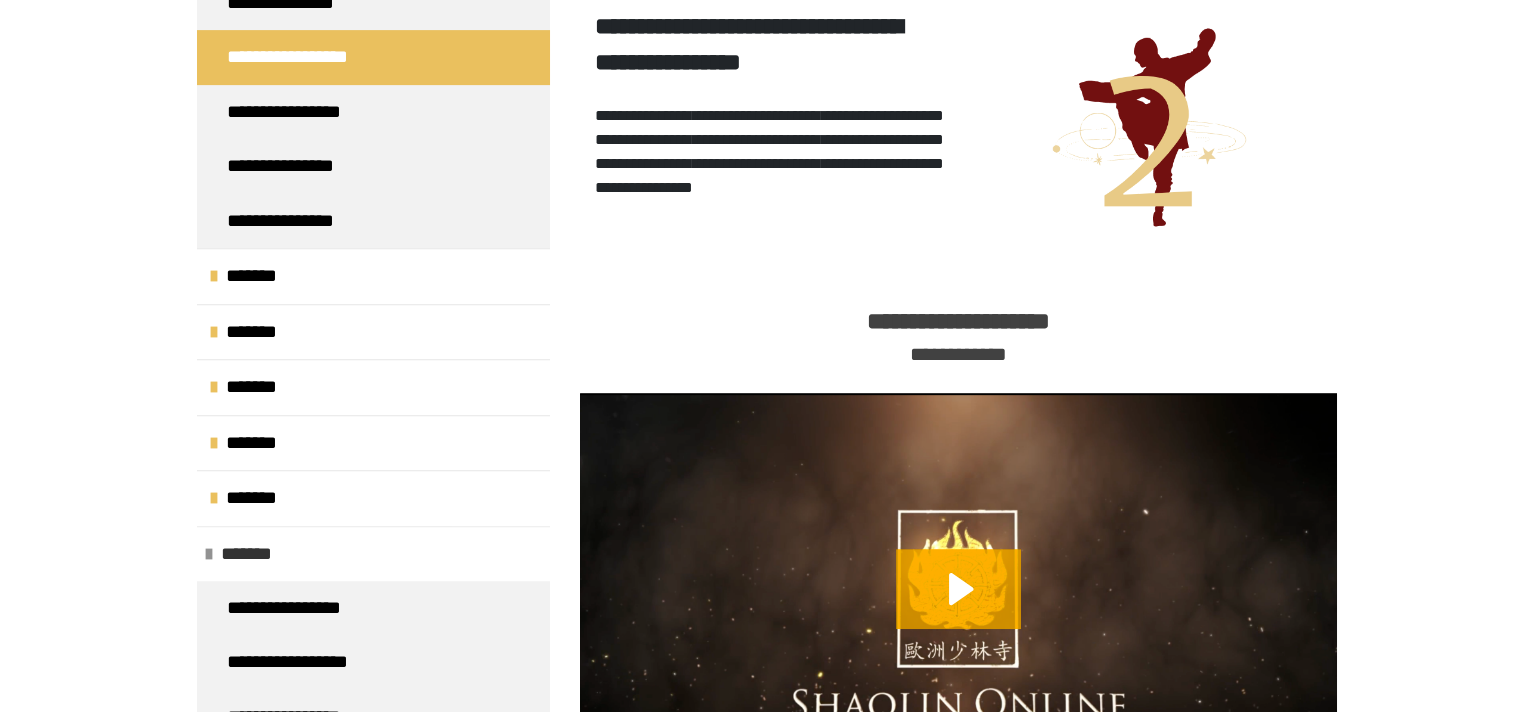 scroll, scrollTop: 1700, scrollLeft: 0, axis: vertical 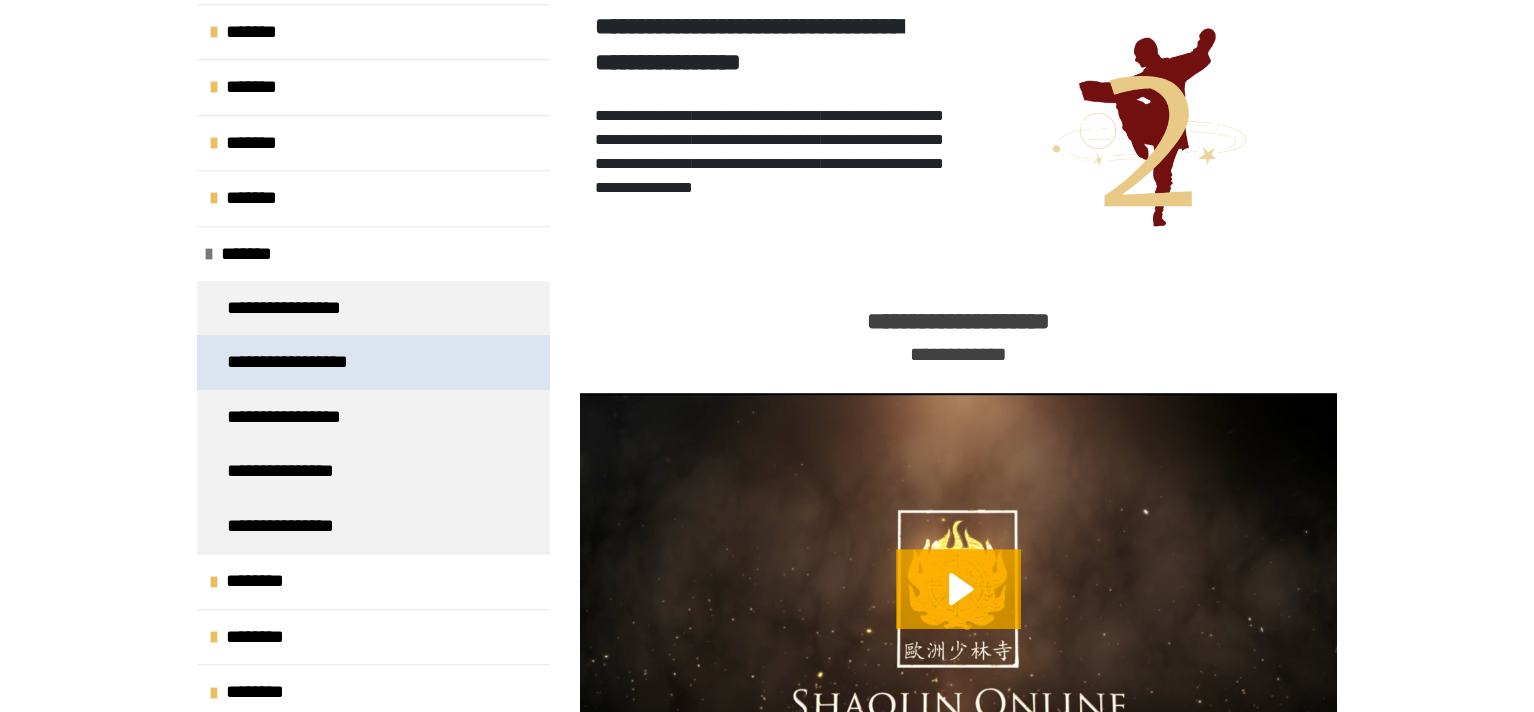 click on "**********" at bounding box center (305, 362) 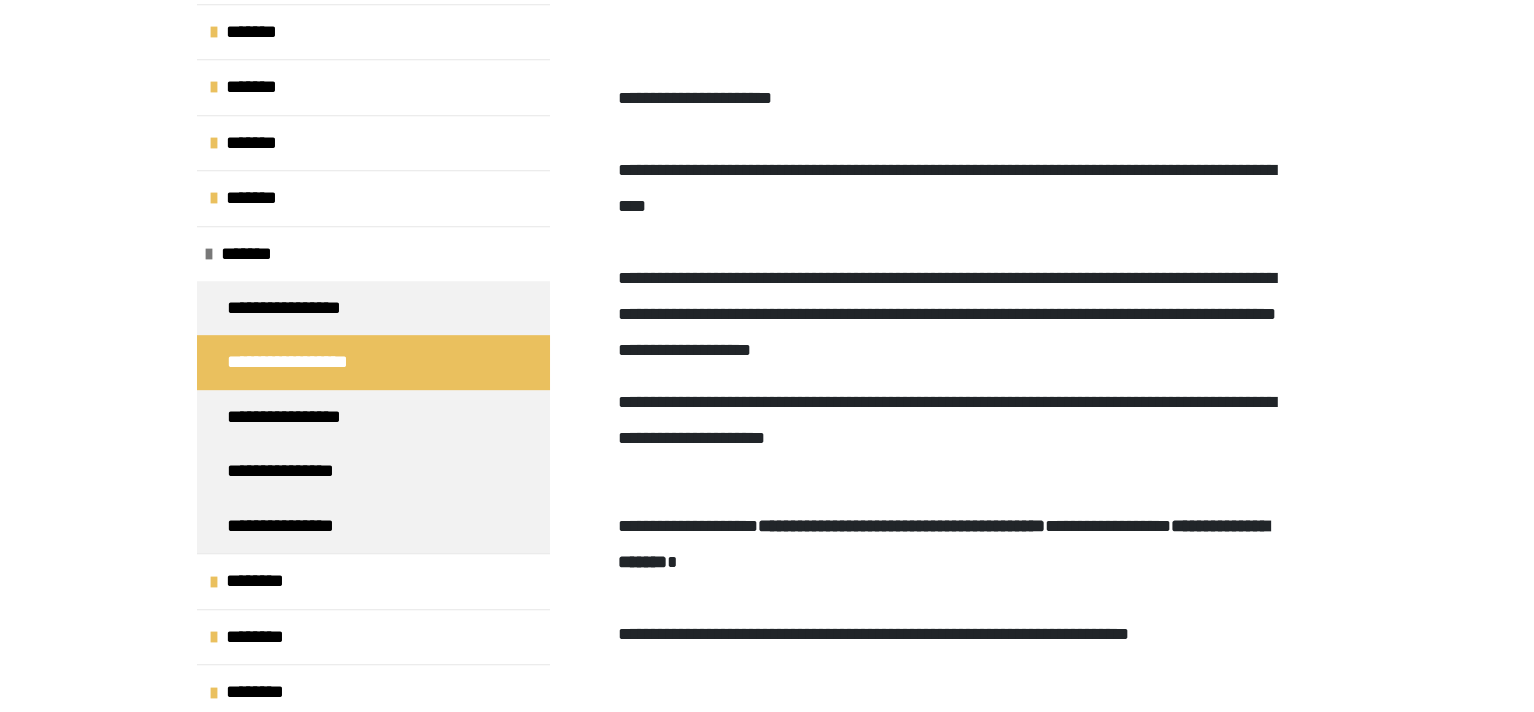 scroll, scrollTop: 24, scrollLeft: 0, axis: vertical 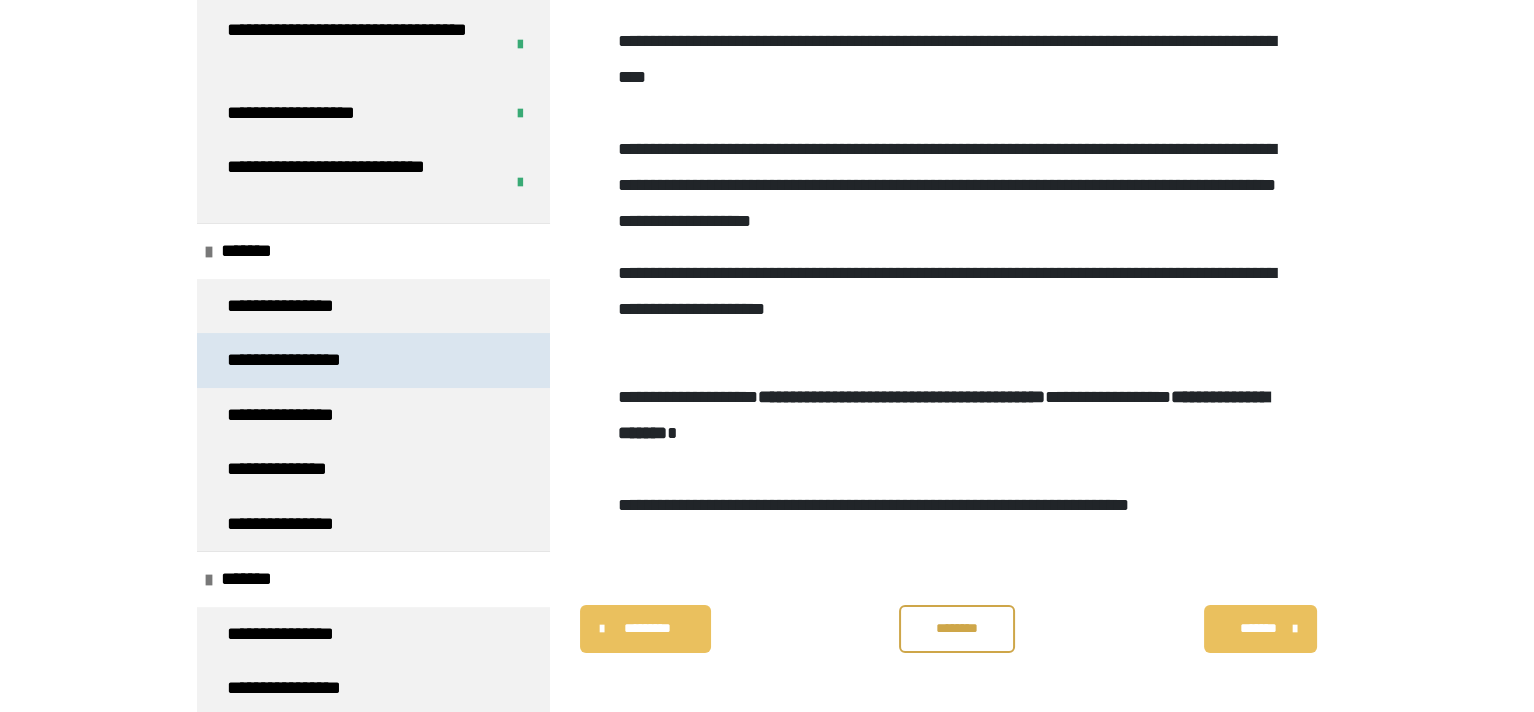click on "**********" at bounding box center [301, 360] 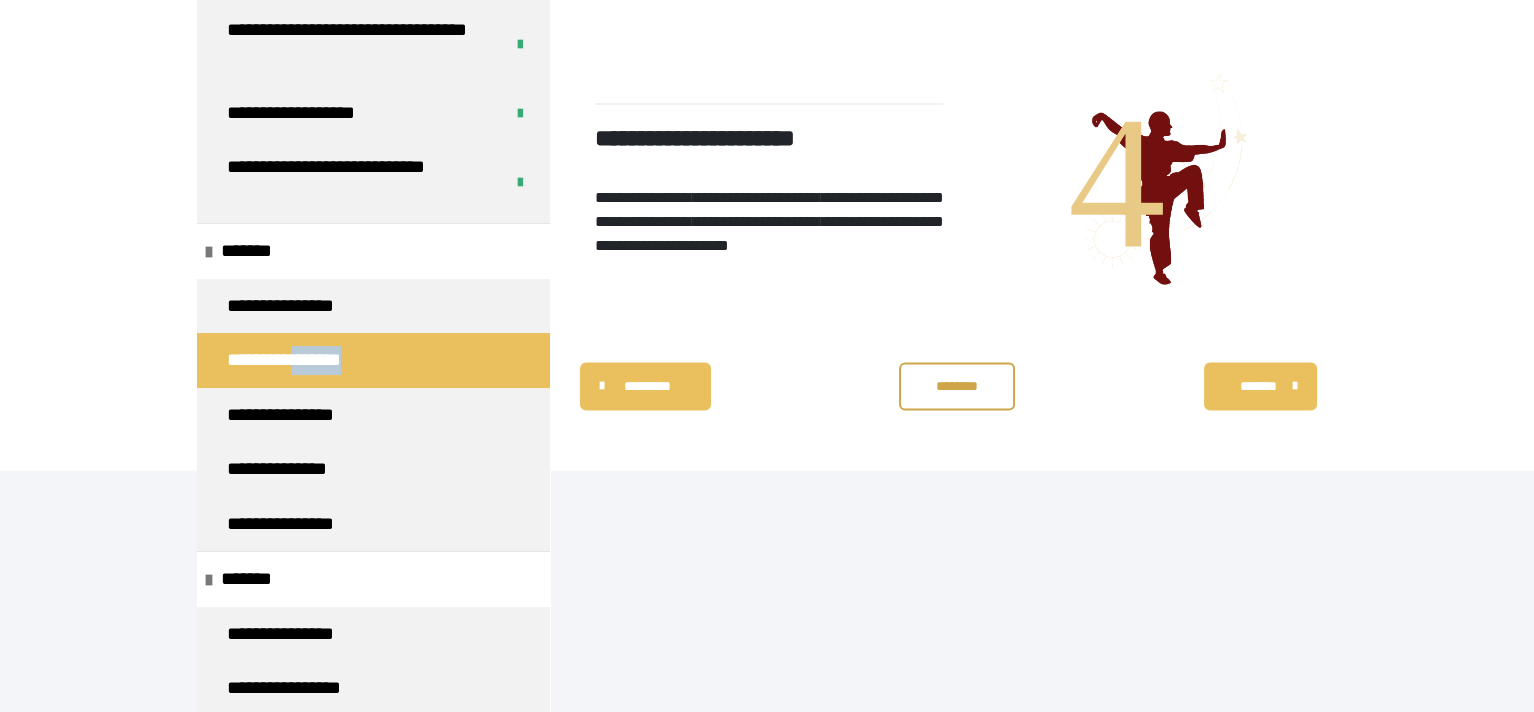scroll, scrollTop: 4991, scrollLeft: 0, axis: vertical 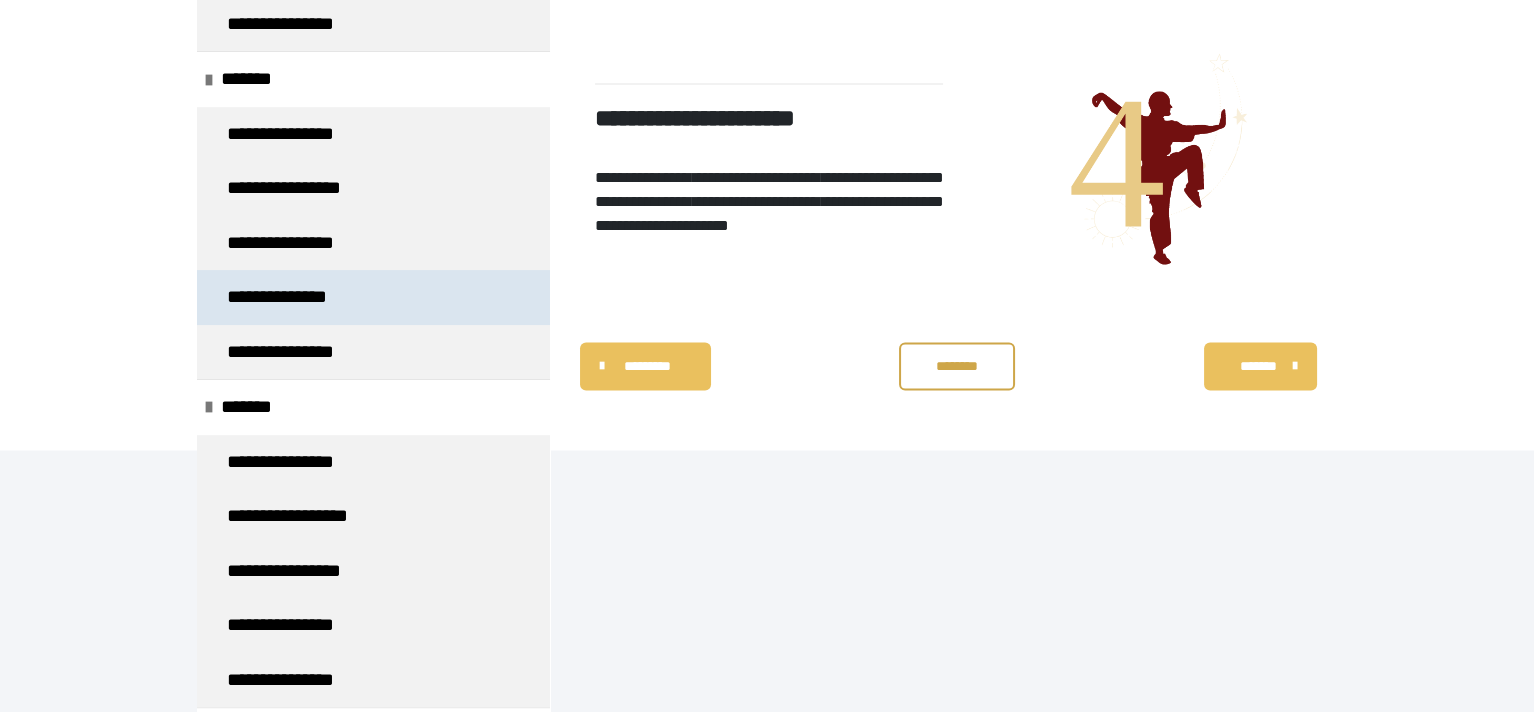 click on "**********" at bounding box center (294, 297) 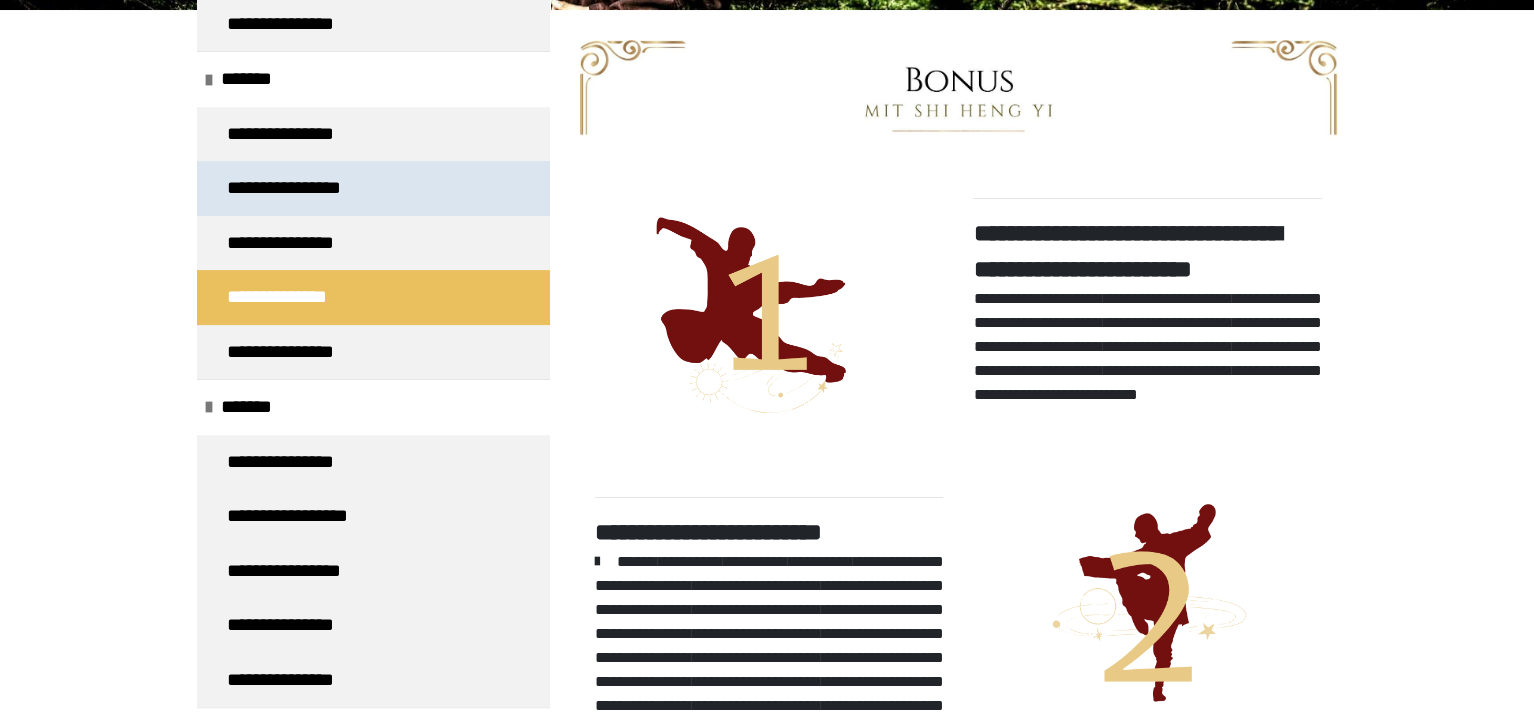click on "**********" at bounding box center [301, 188] 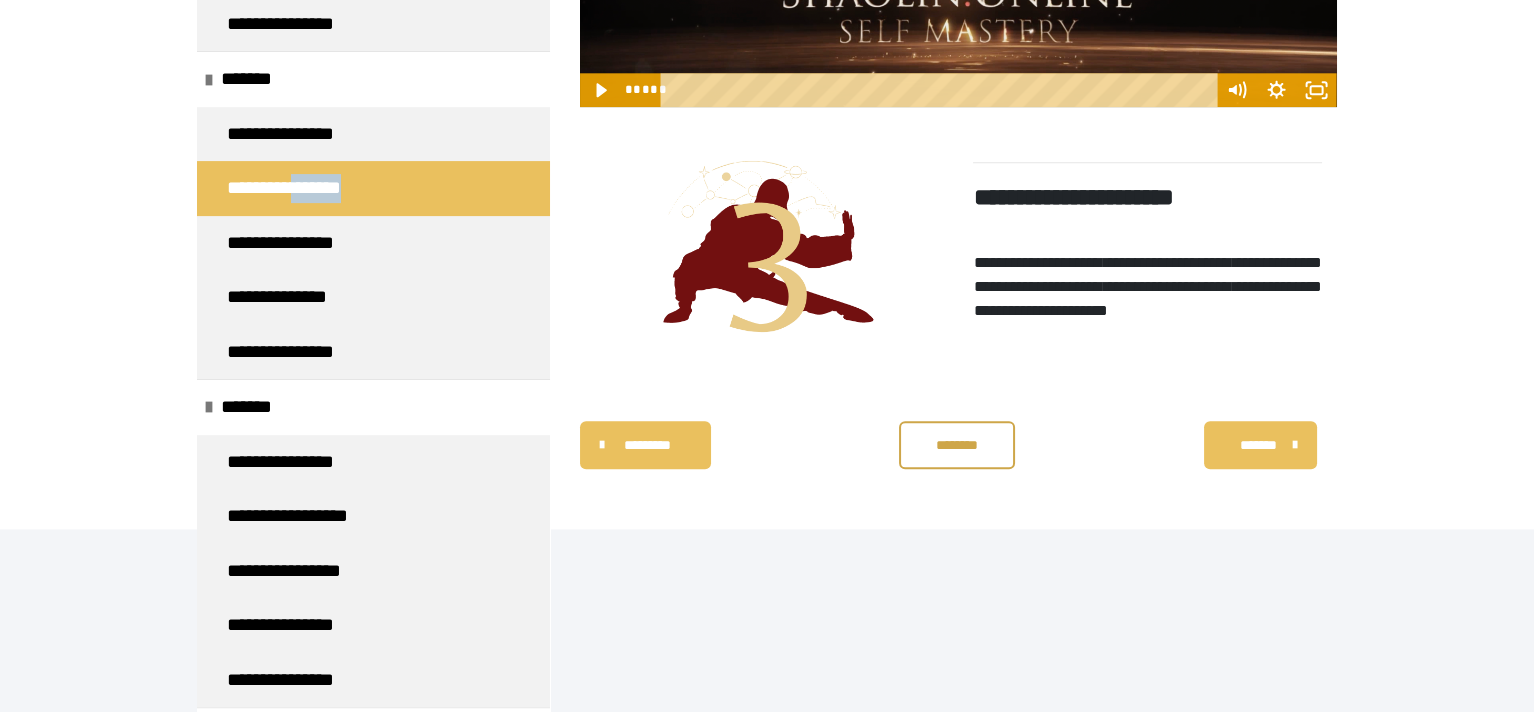 scroll, scrollTop: 3708, scrollLeft: 0, axis: vertical 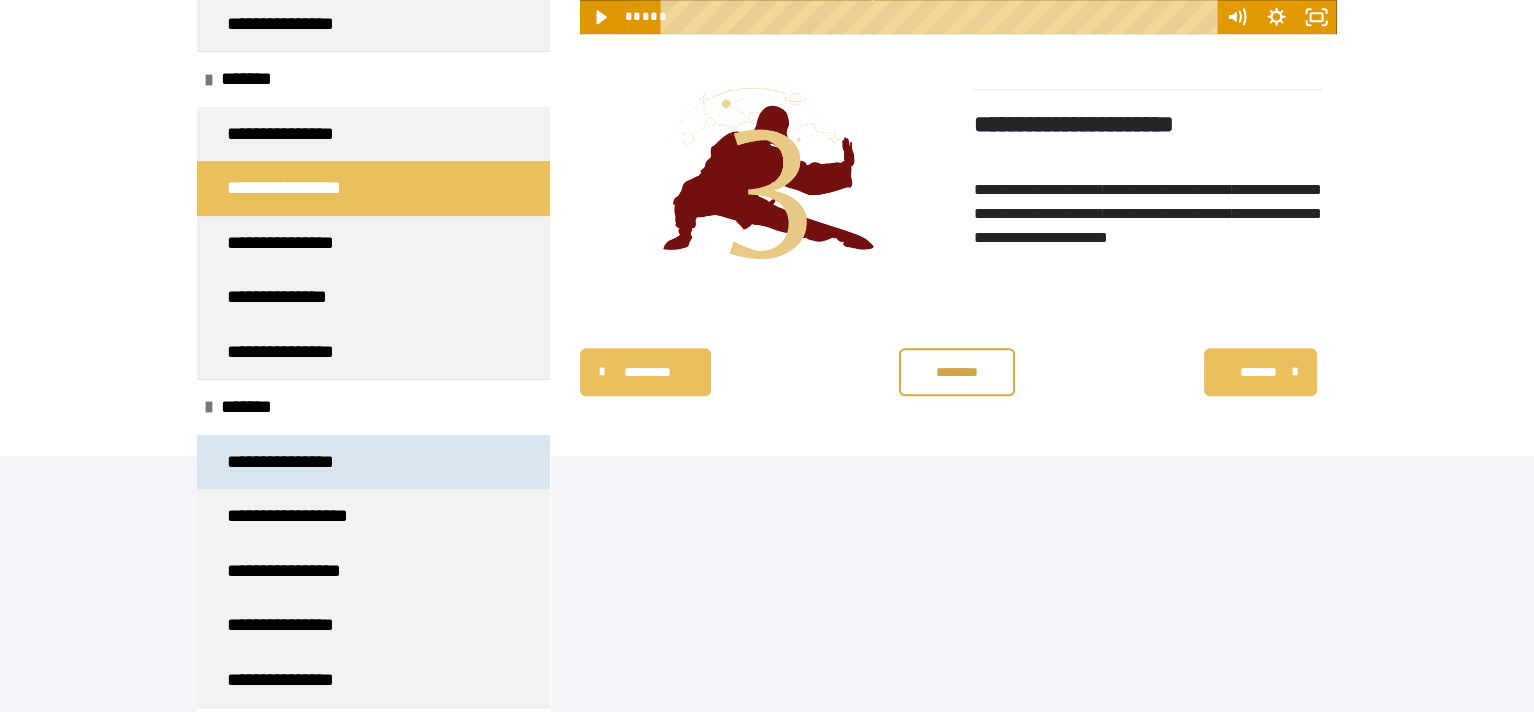 click on "**********" at bounding box center [294, 462] 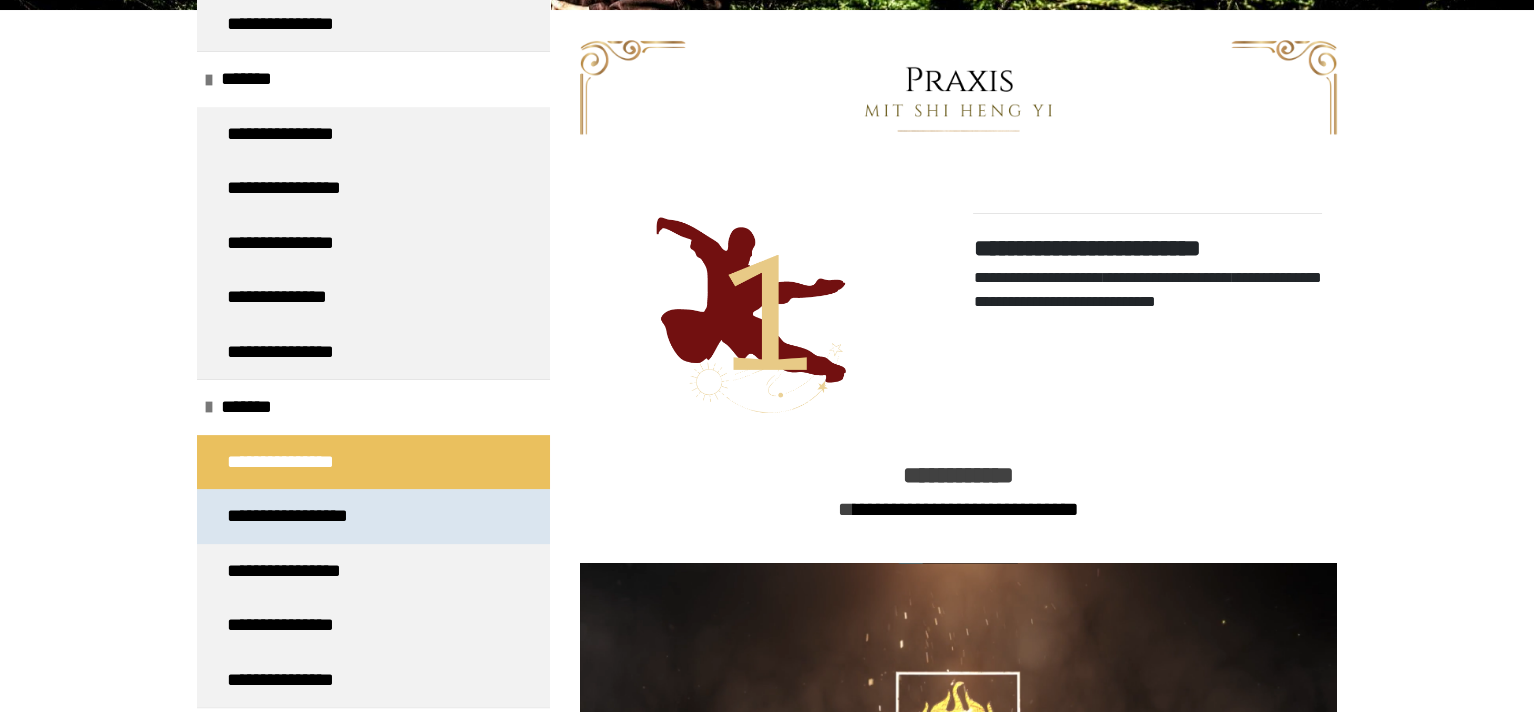 click on "**********" at bounding box center (305, 516) 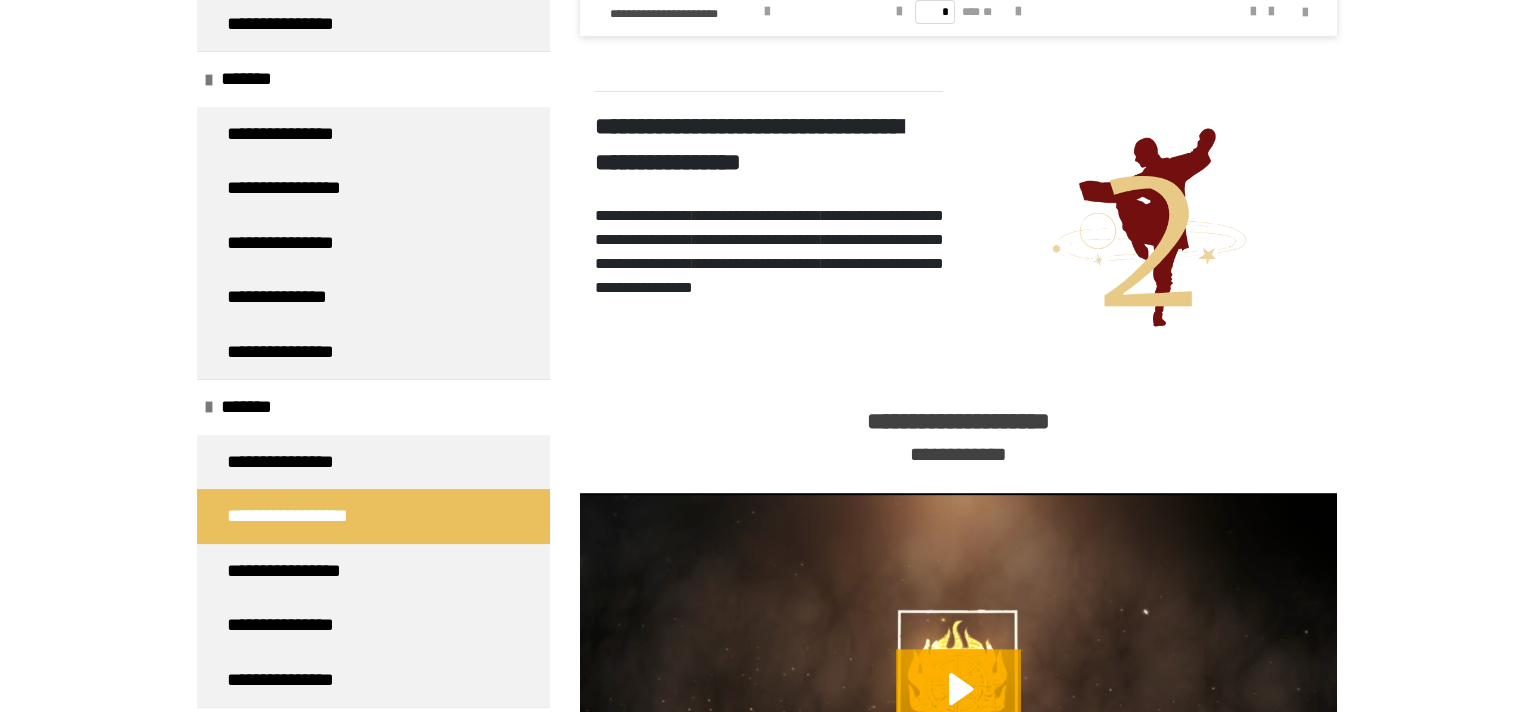 scroll, scrollTop: 1770, scrollLeft: 0, axis: vertical 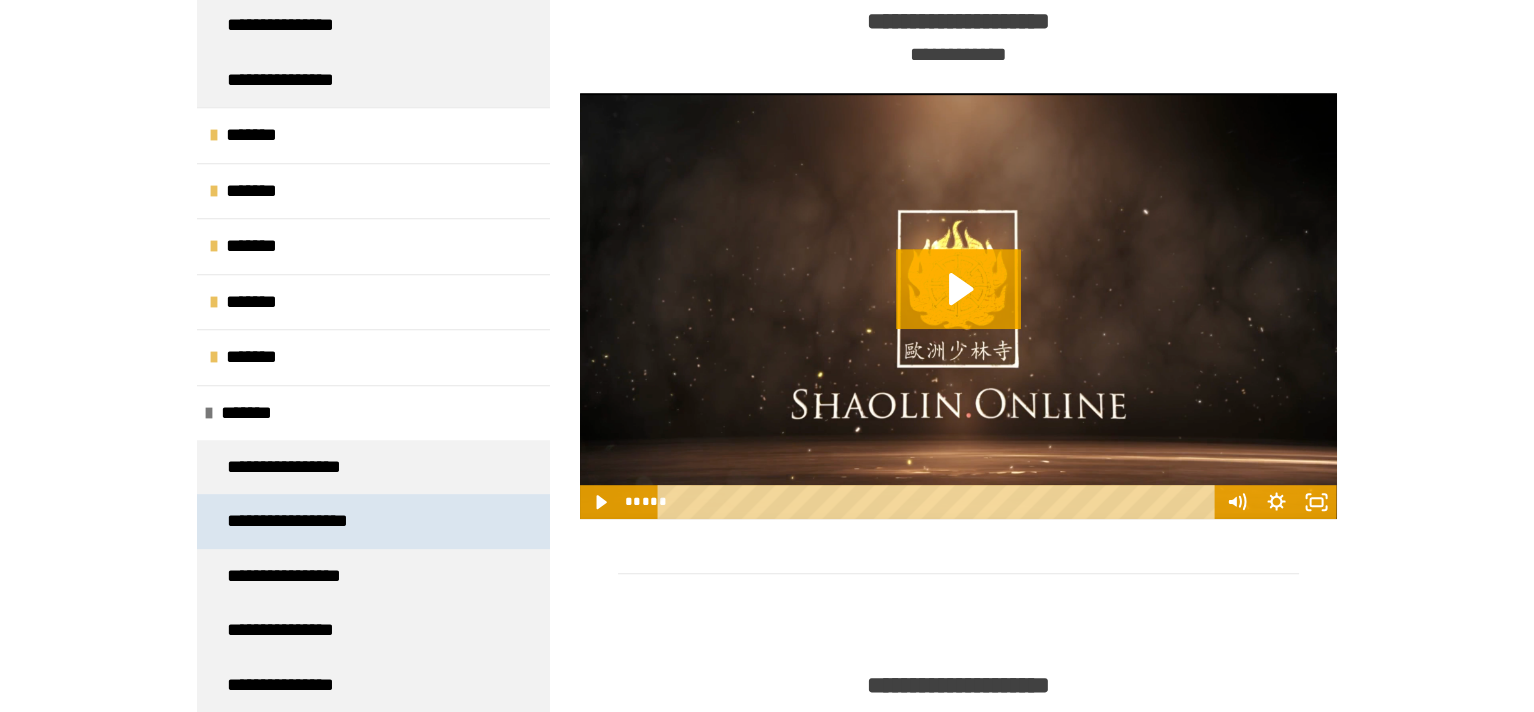 click on "**********" at bounding box center (305, 521) 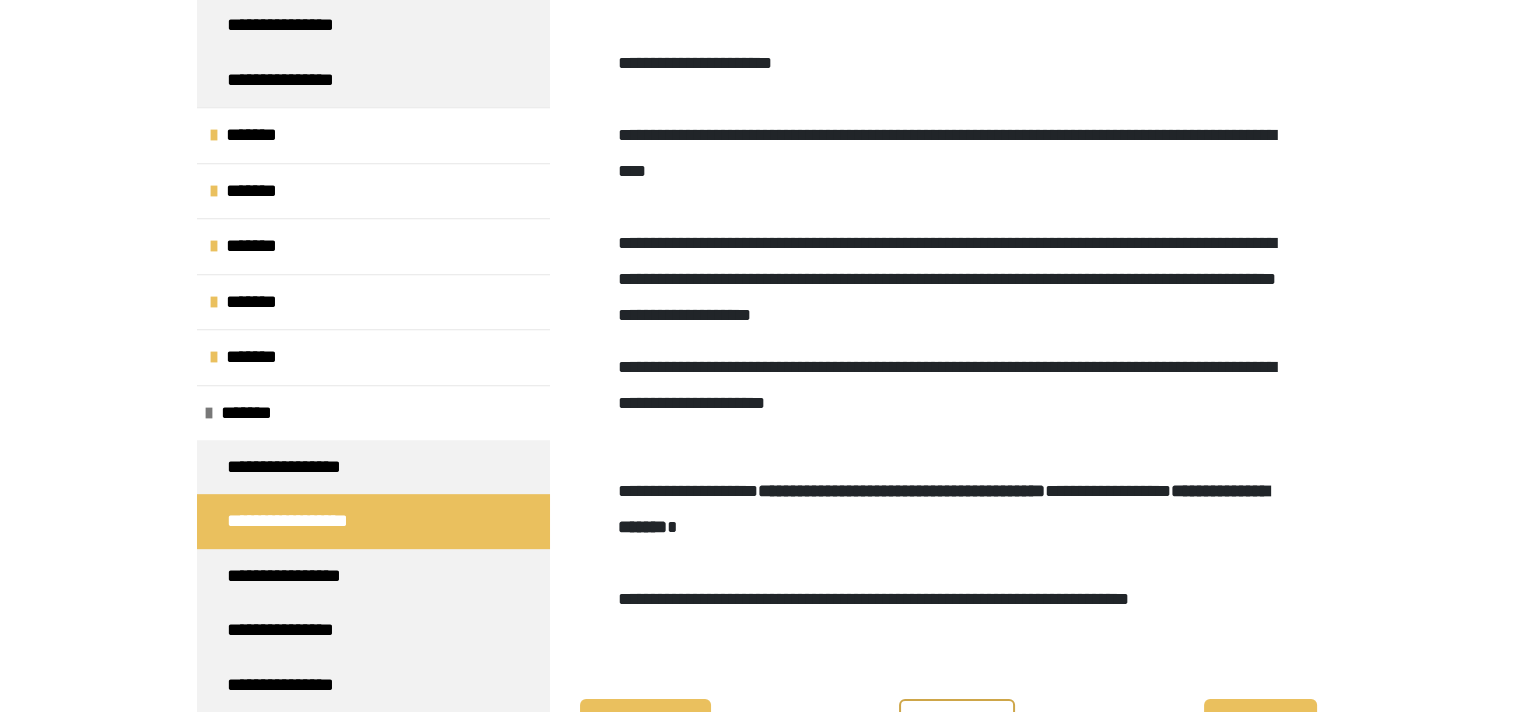 scroll, scrollTop: 451, scrollLeft: 0, axis: vertical 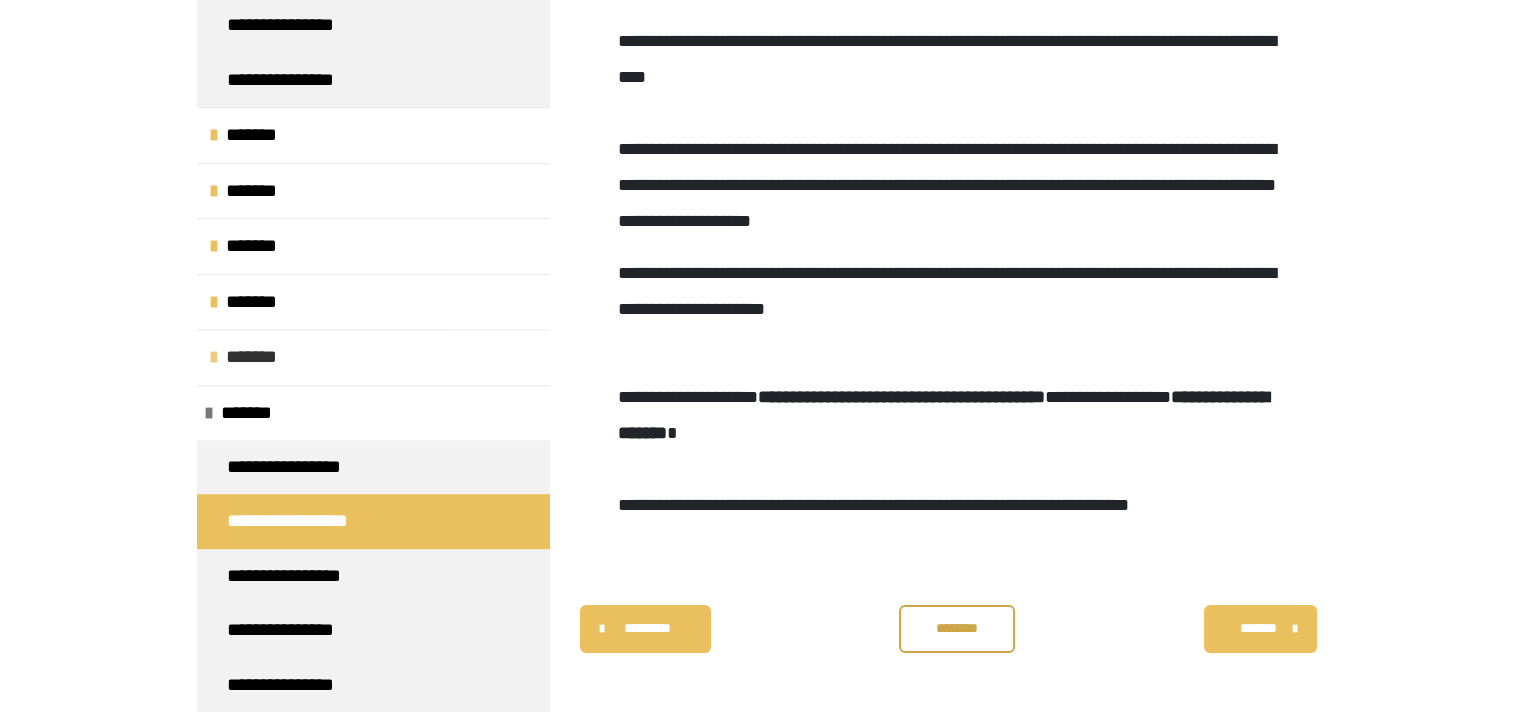 click on "*******" at bounding box center [261, 357] 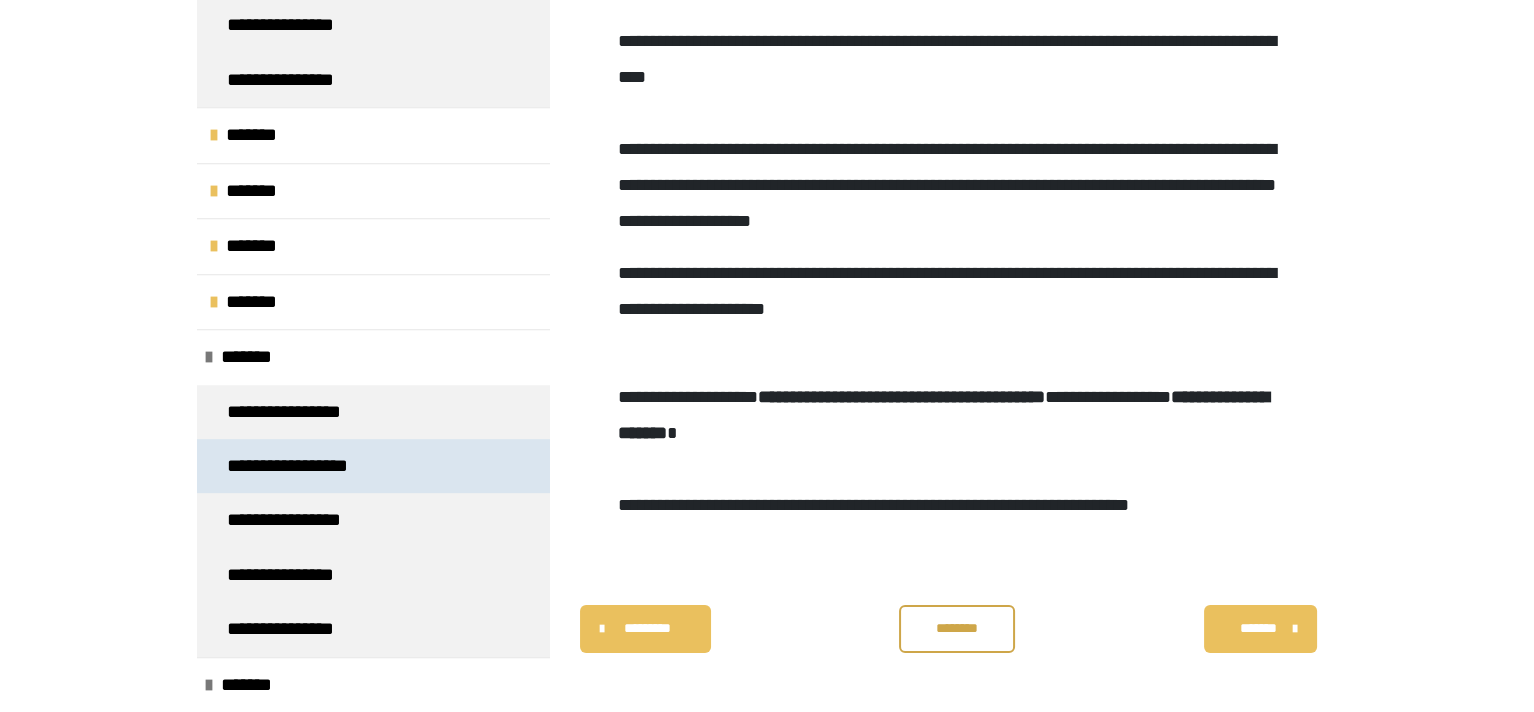 click on "**********" at bounding box center (305, 466) 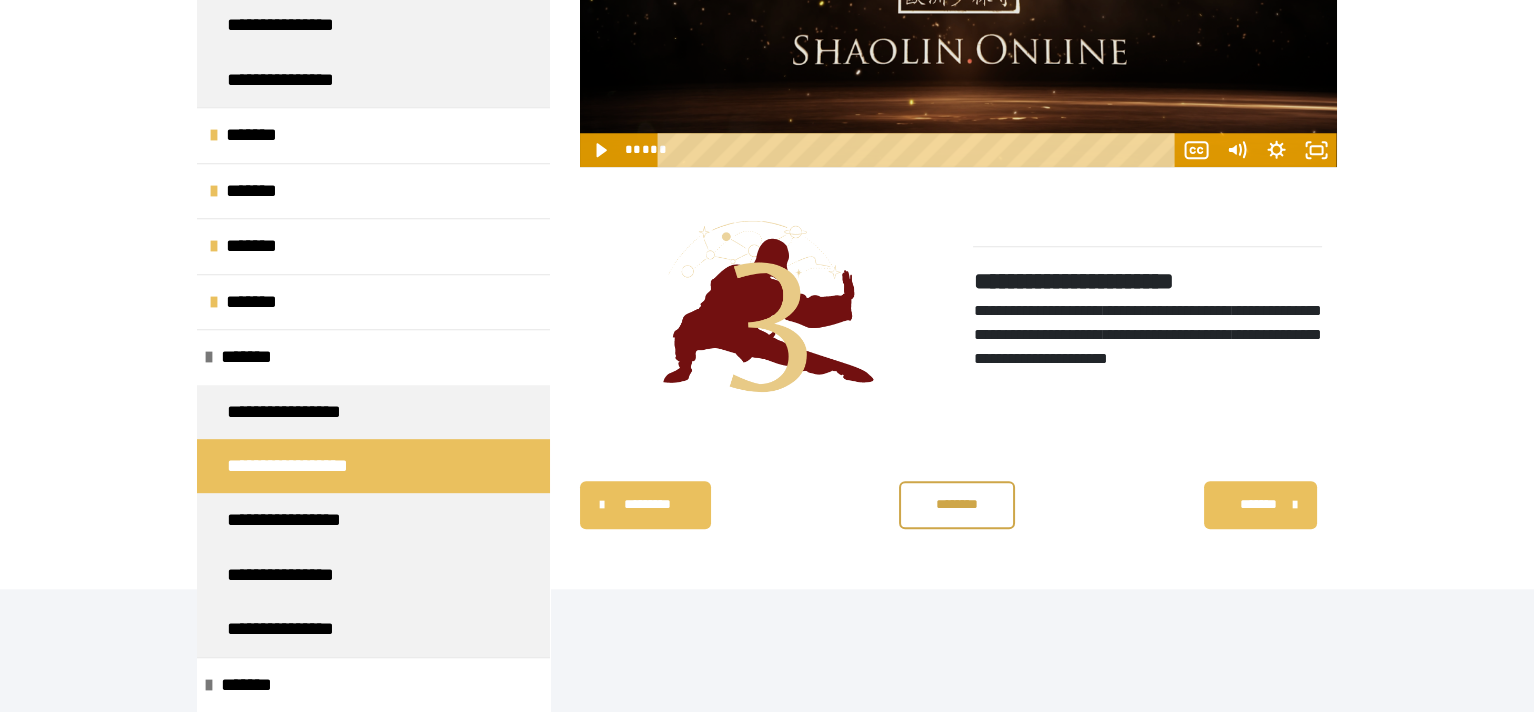 scroll, scrollTop: 2861, scrollLeft: 0, axis: vertical 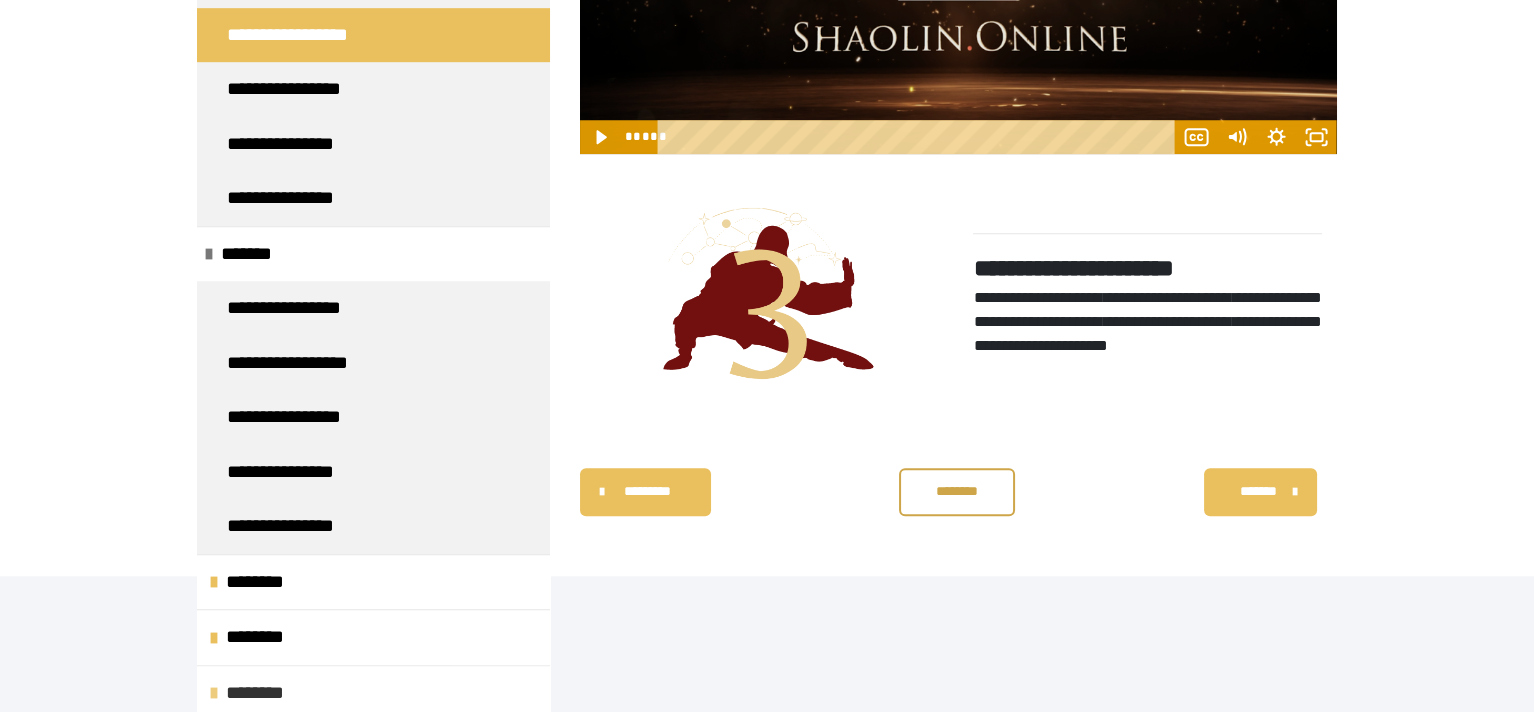 click on "********" at bounding box center (265, 693) 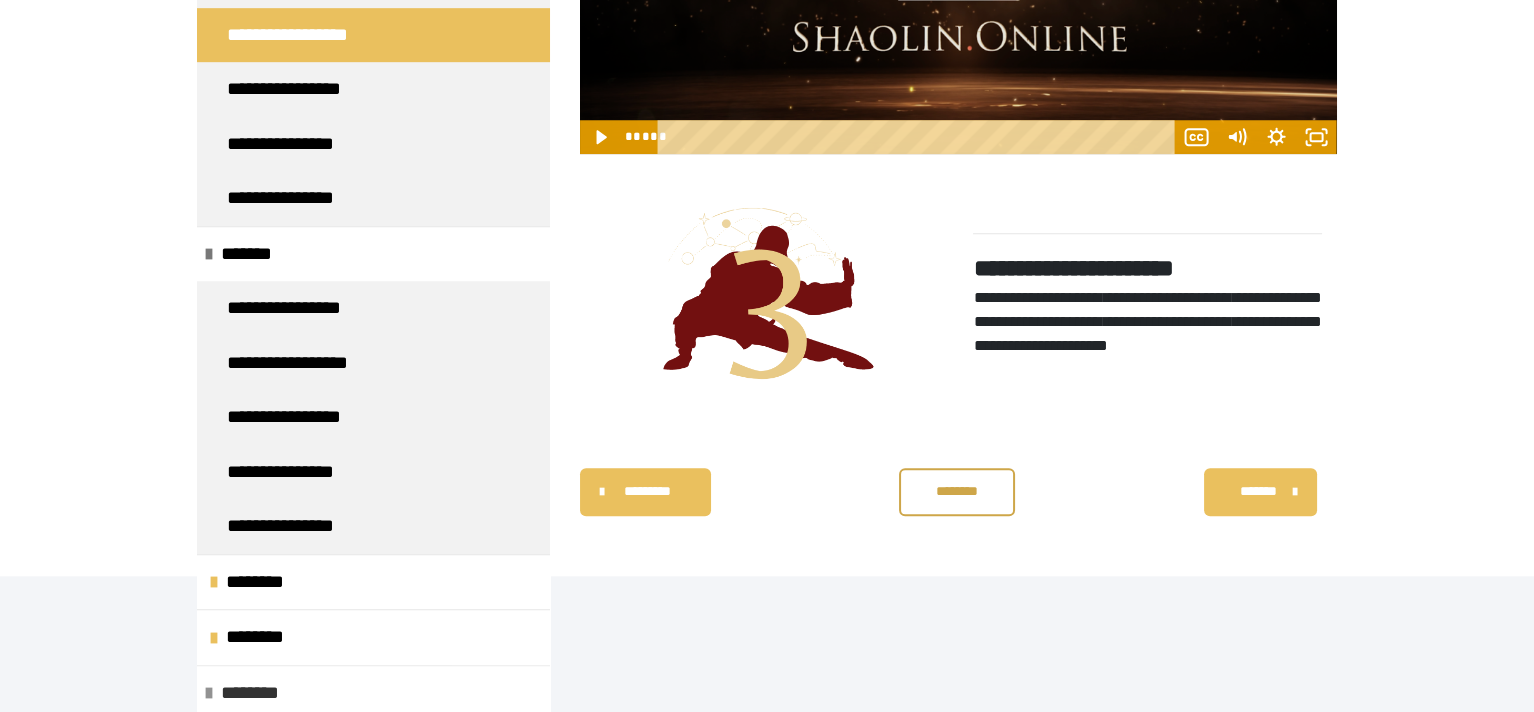 click on "********" at bounding box center (260, 693) 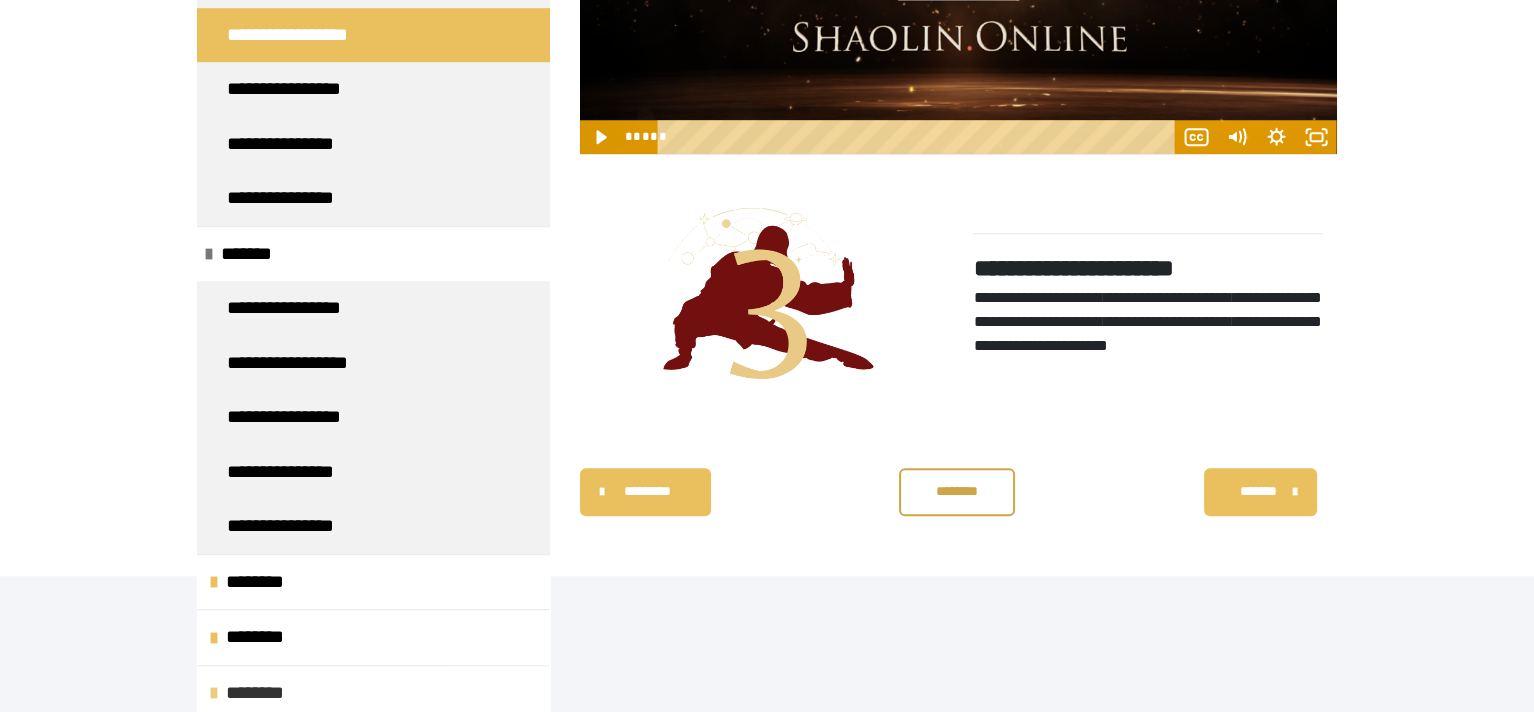 click on "********" at bounding box center (373, 692) 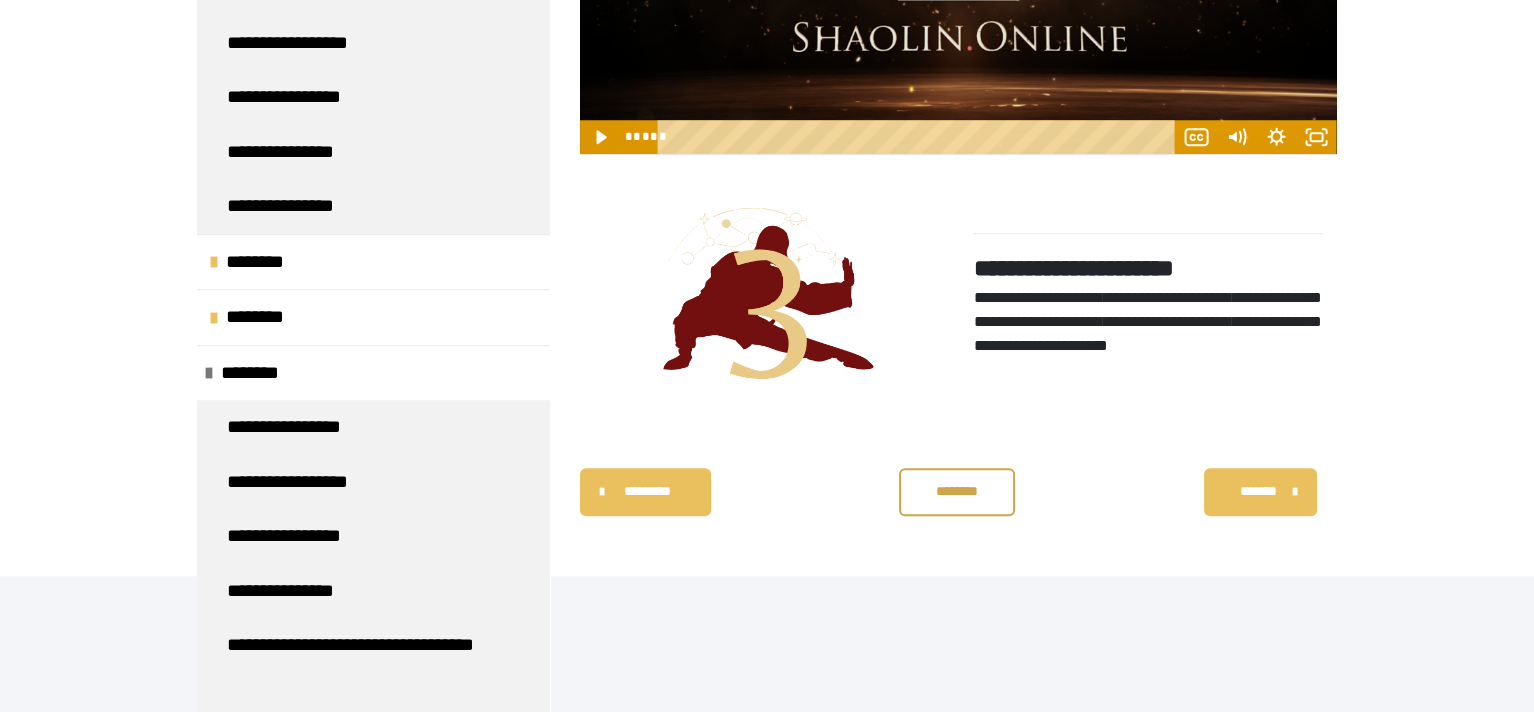 scroll, scrollTop: 2360, scrollLeft: 0, axis: vertical 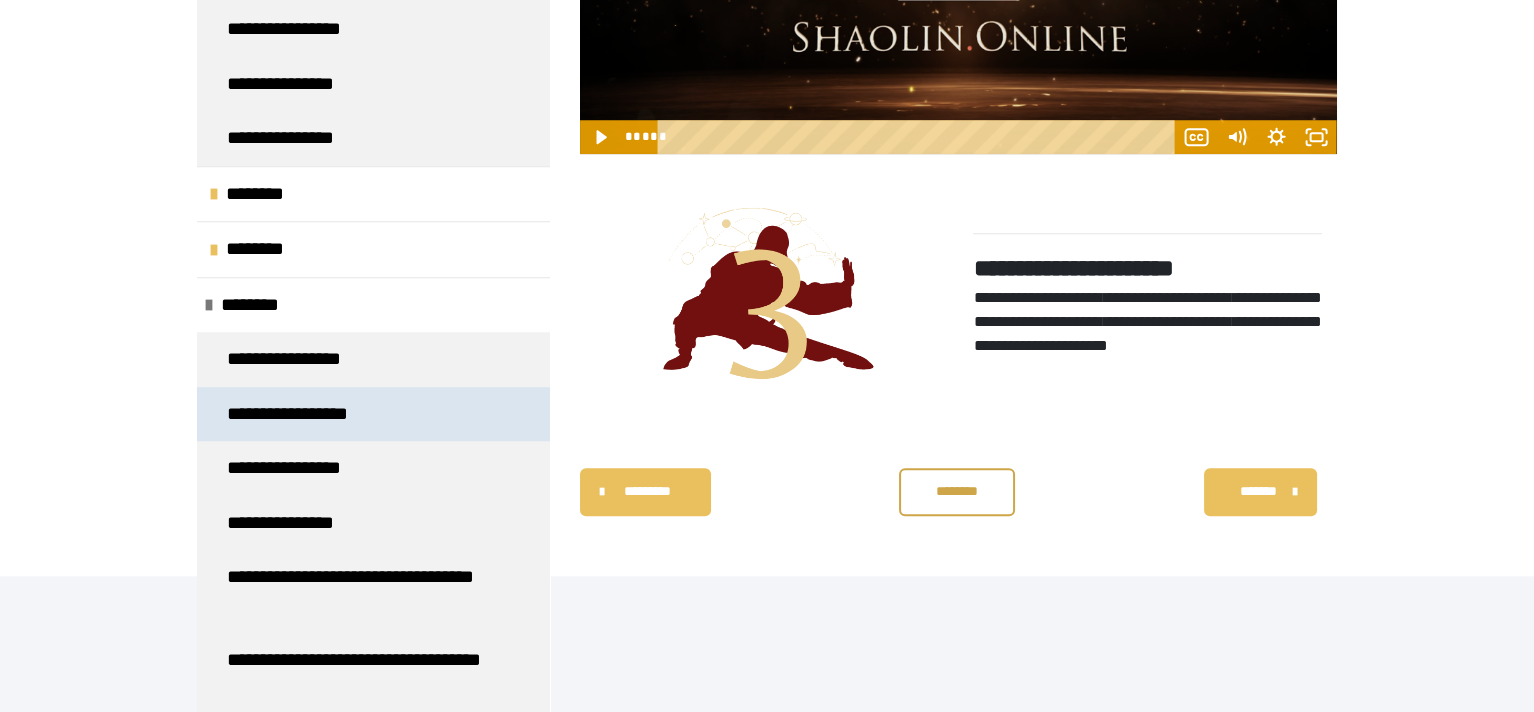 click on "**********" at bounding box center (305, 414) 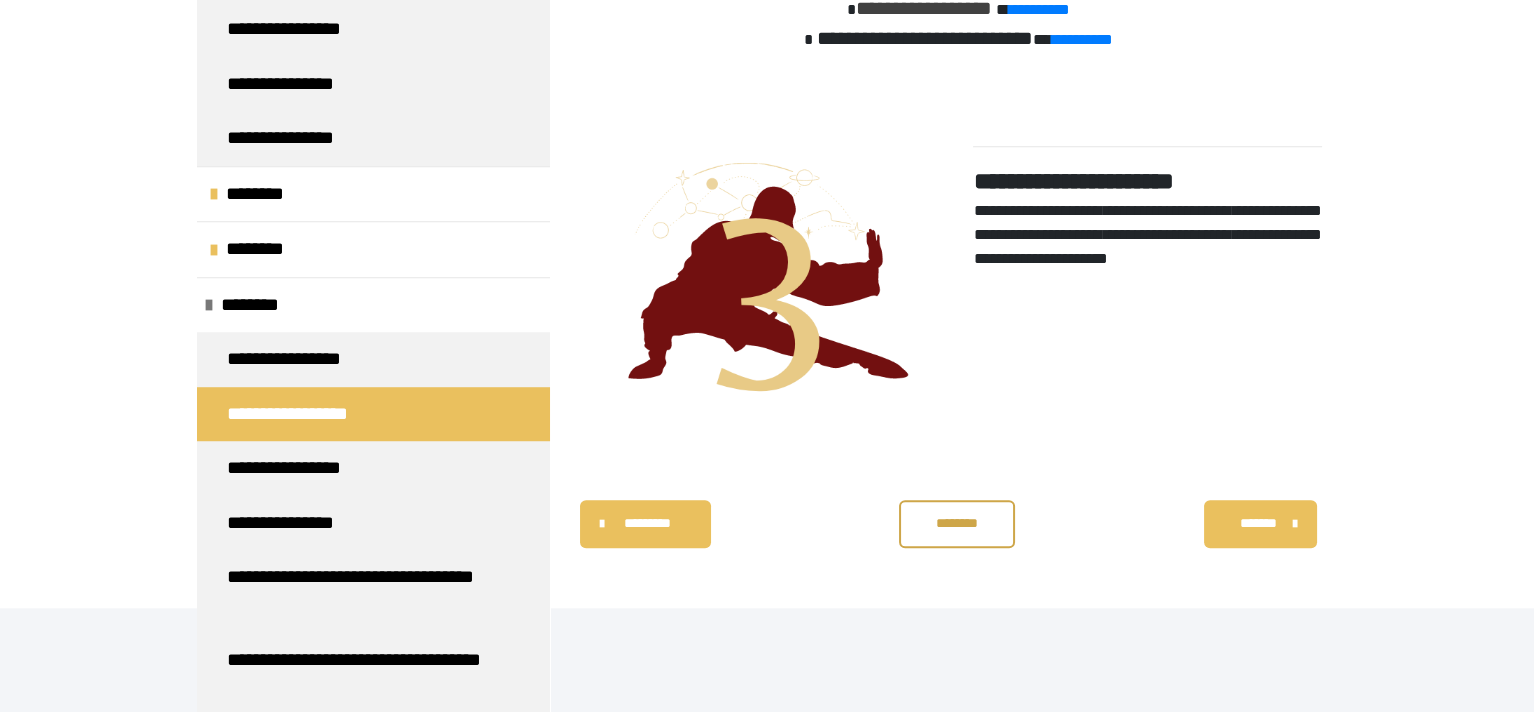 scroll, scrollTop: 3070, scrollLeft: 0, axis: vertical 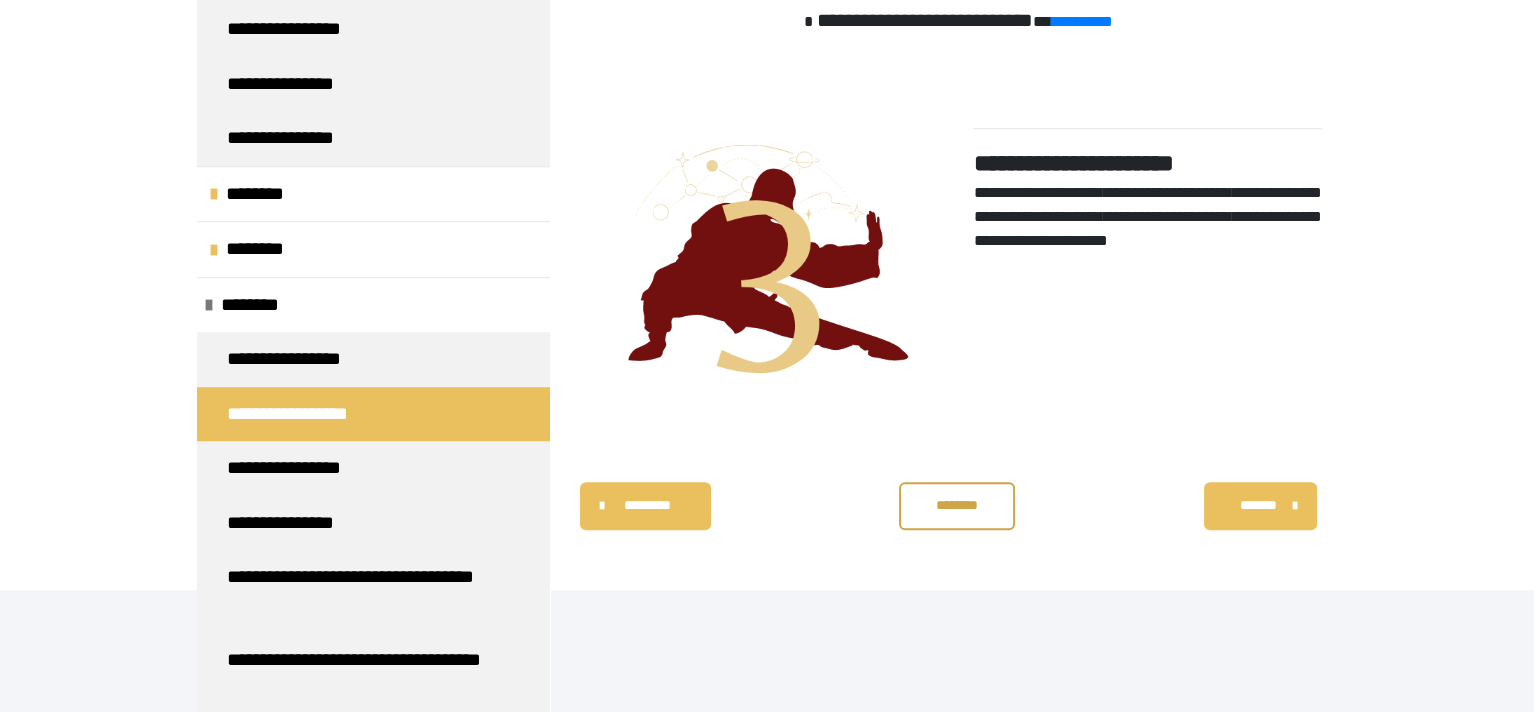 click on "**********" at bounding box center (1039, -9) 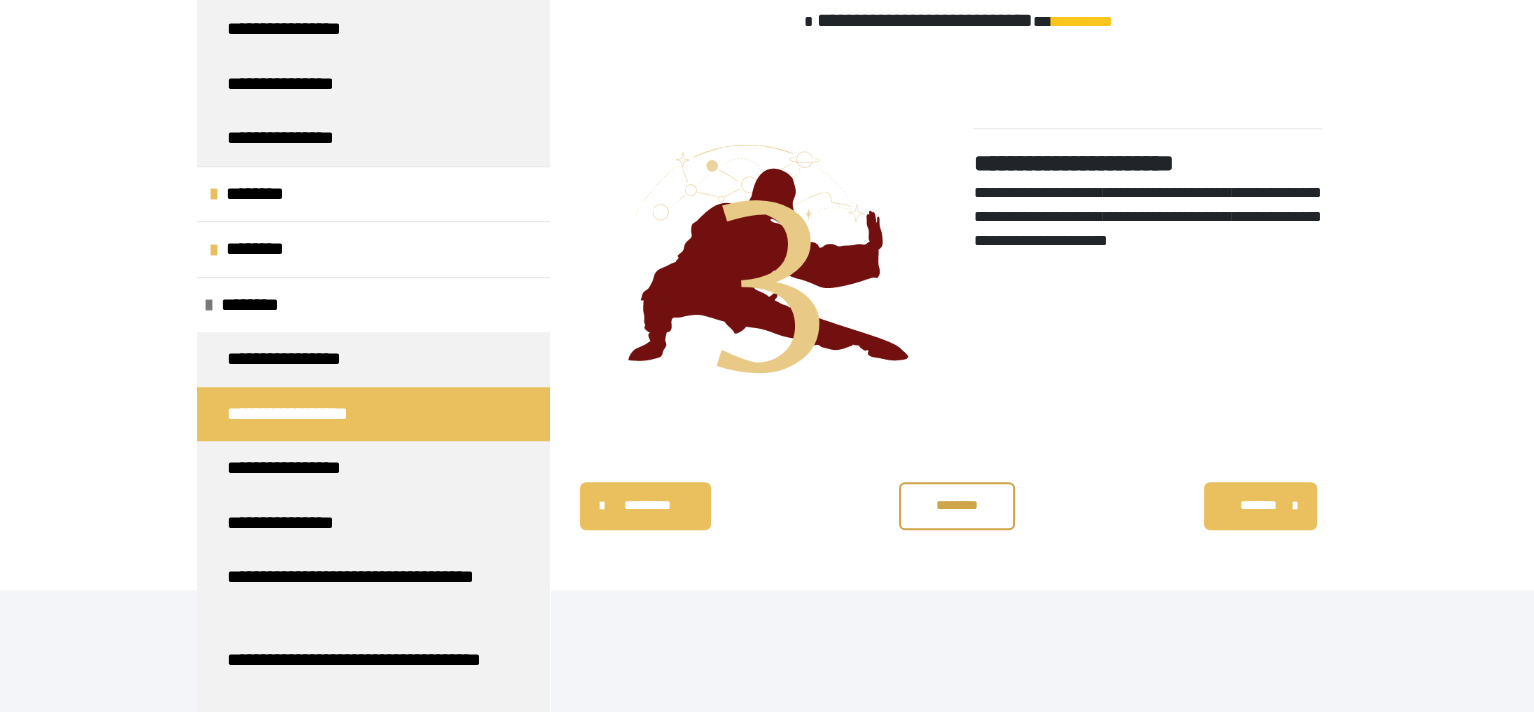click on "**********" at bounding box center [1082, 21] 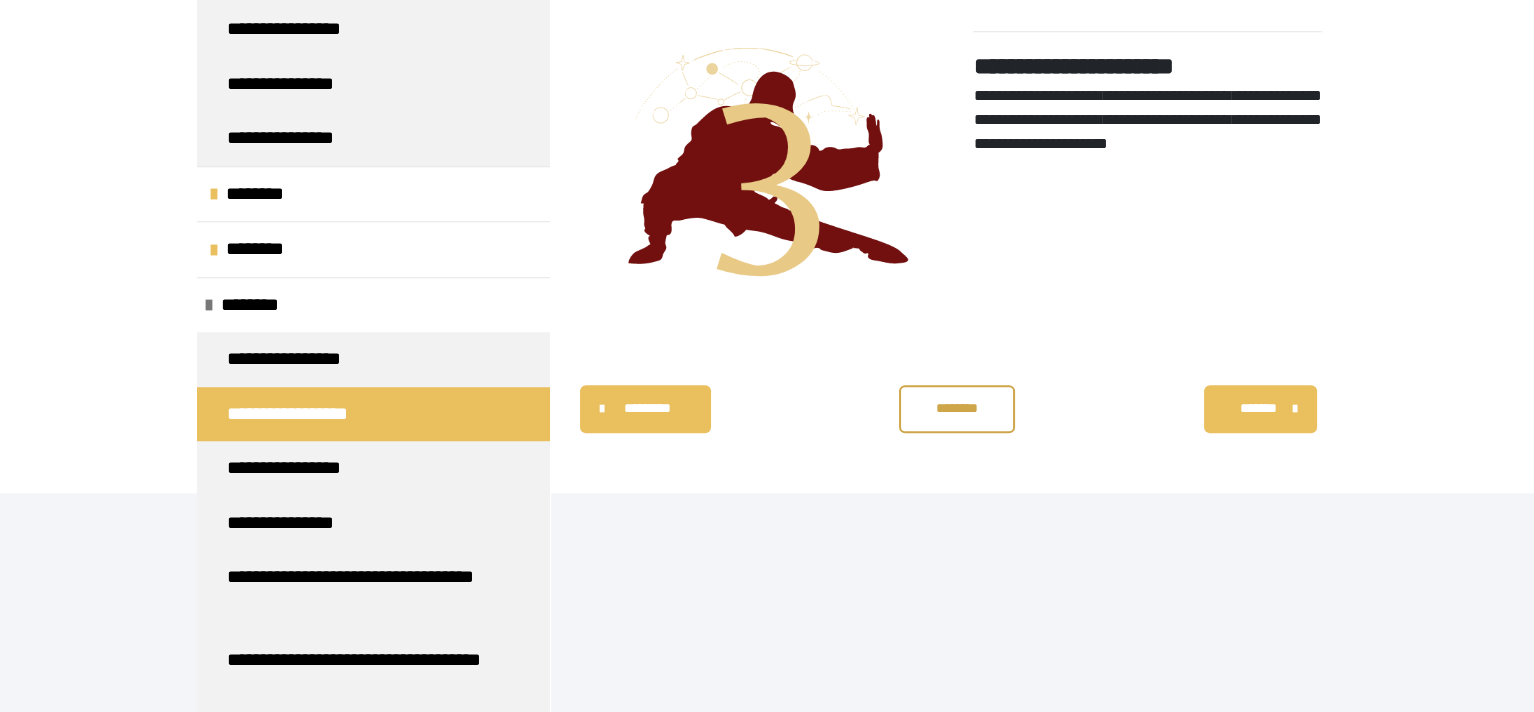 scroll, scrollTop: 3189, scrollLeft: 0, axis: vertical 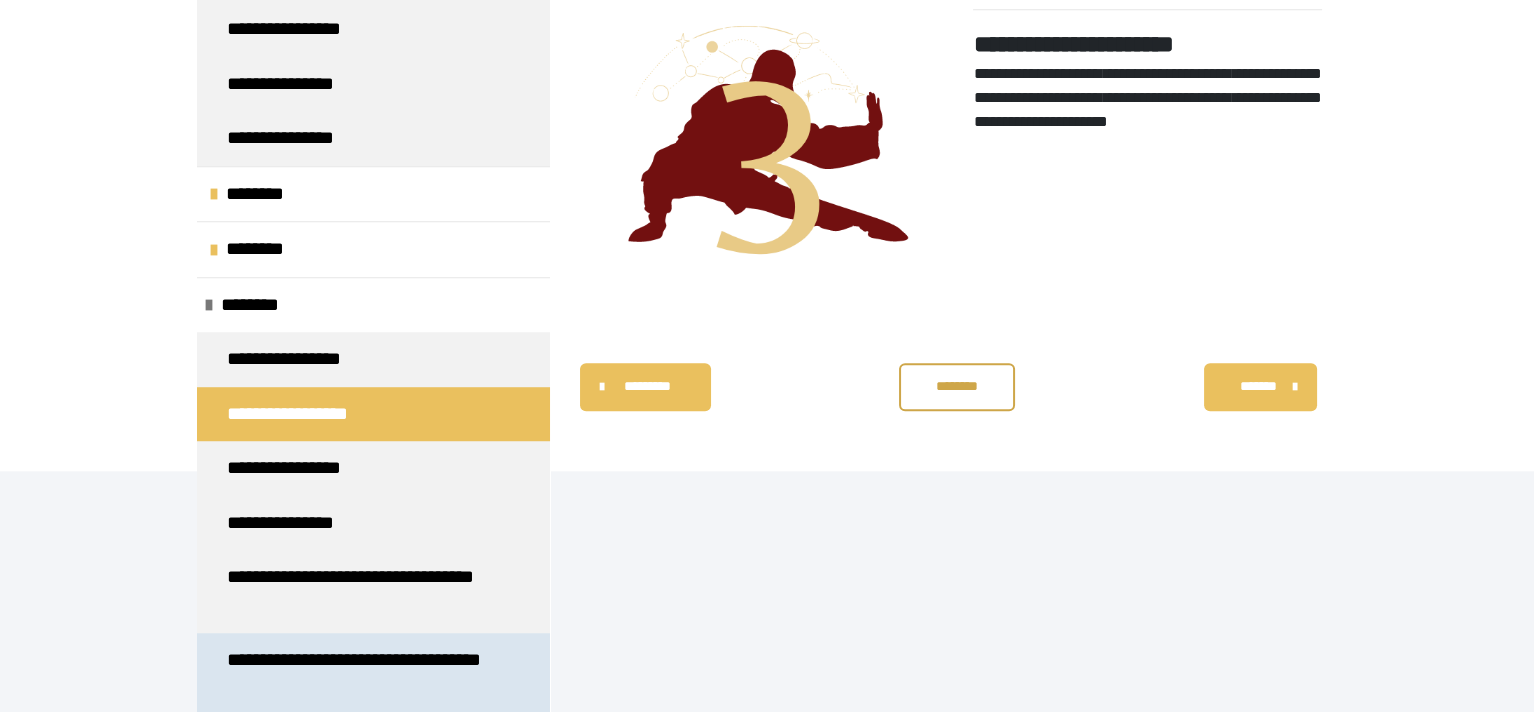 click on "**********" at bounding box center (358, 674) 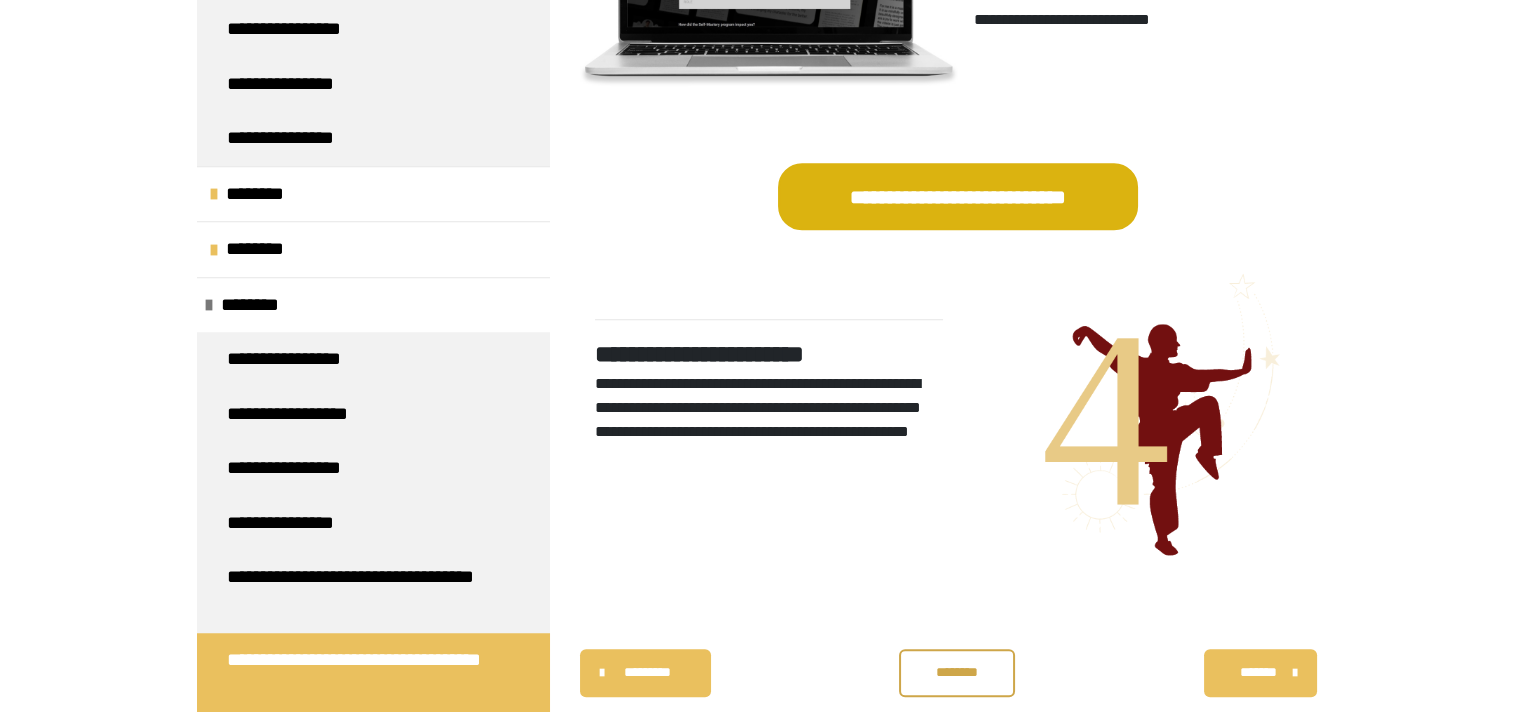 scroll, scrollTop: 3558, scrollLeft: 0, axis: vertical 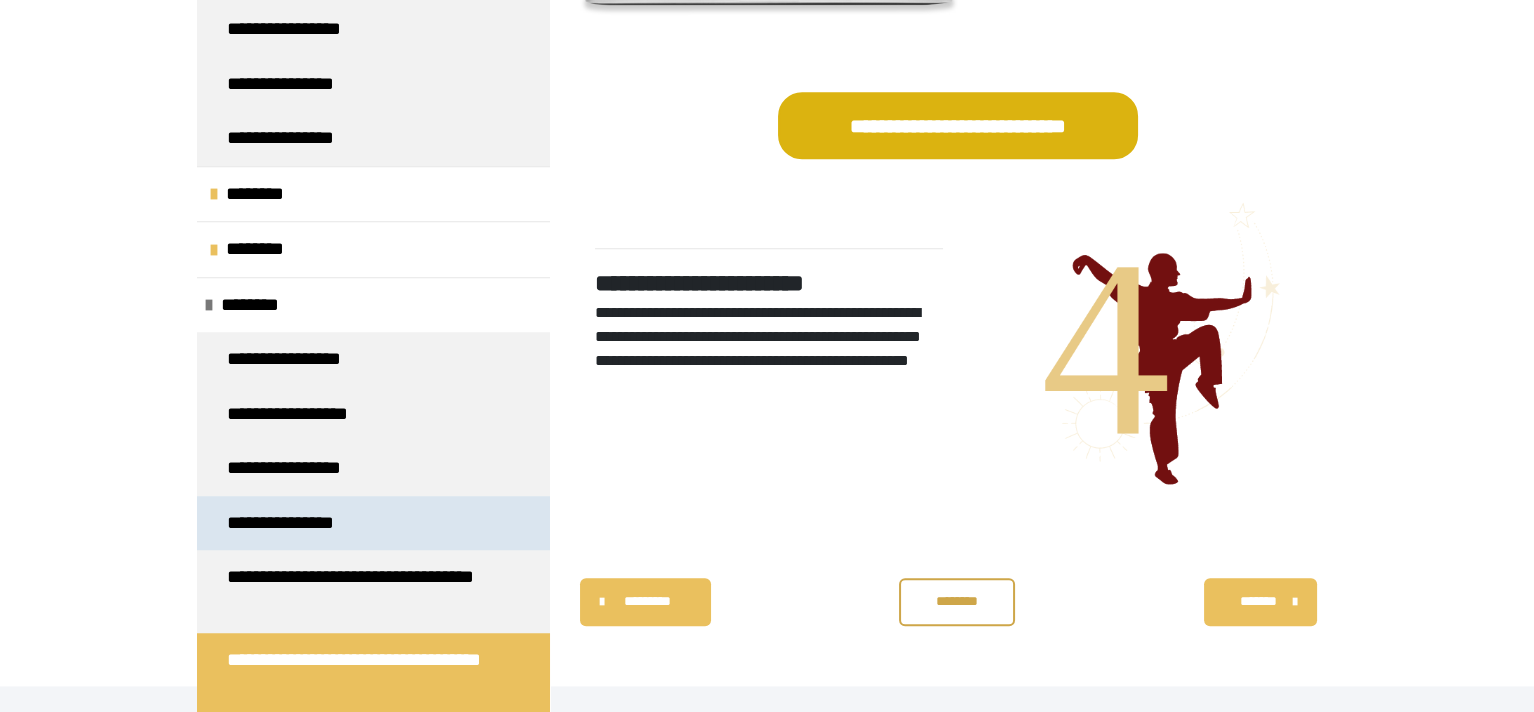 click on "**********" at bounding box center (373, 523) 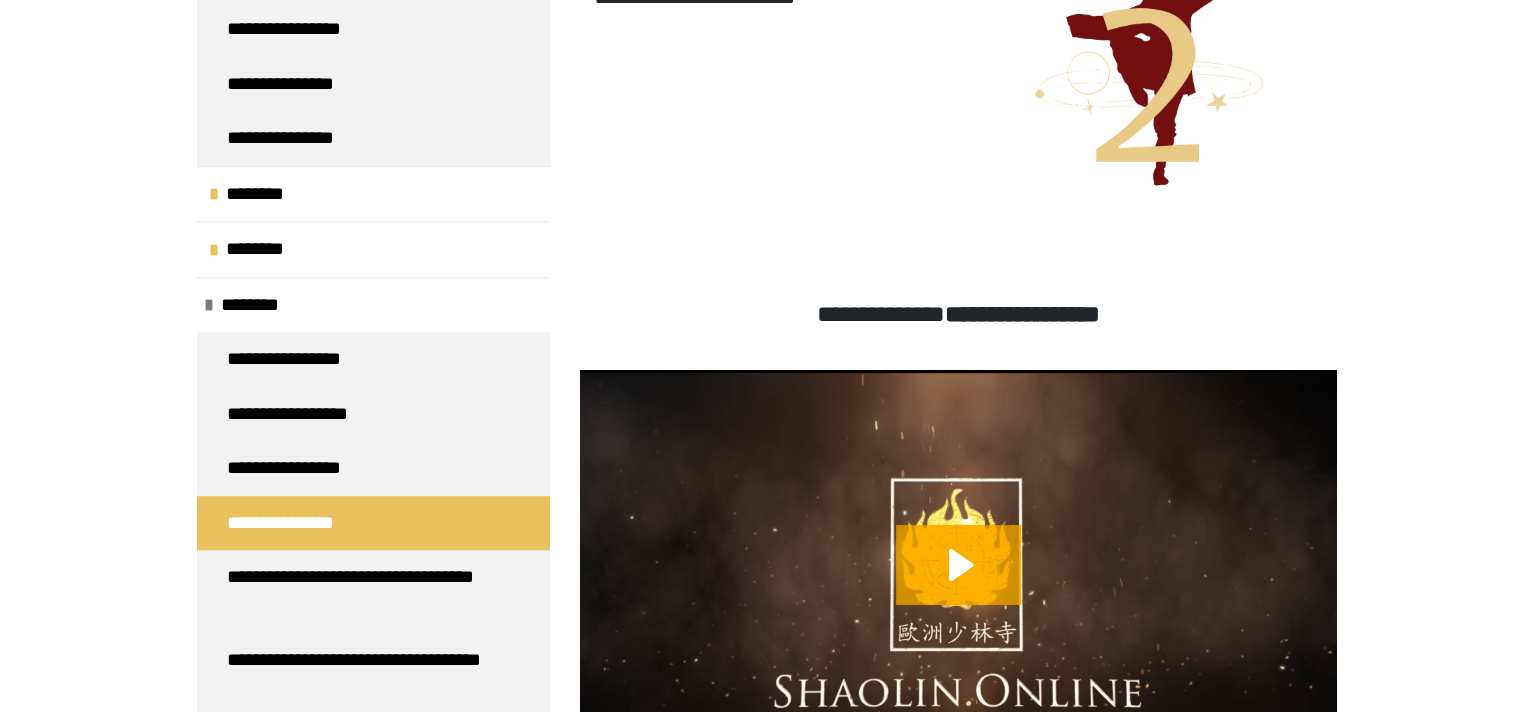 scroll, scrollTop: 1070, scrollLeft: 0, axis: vertical 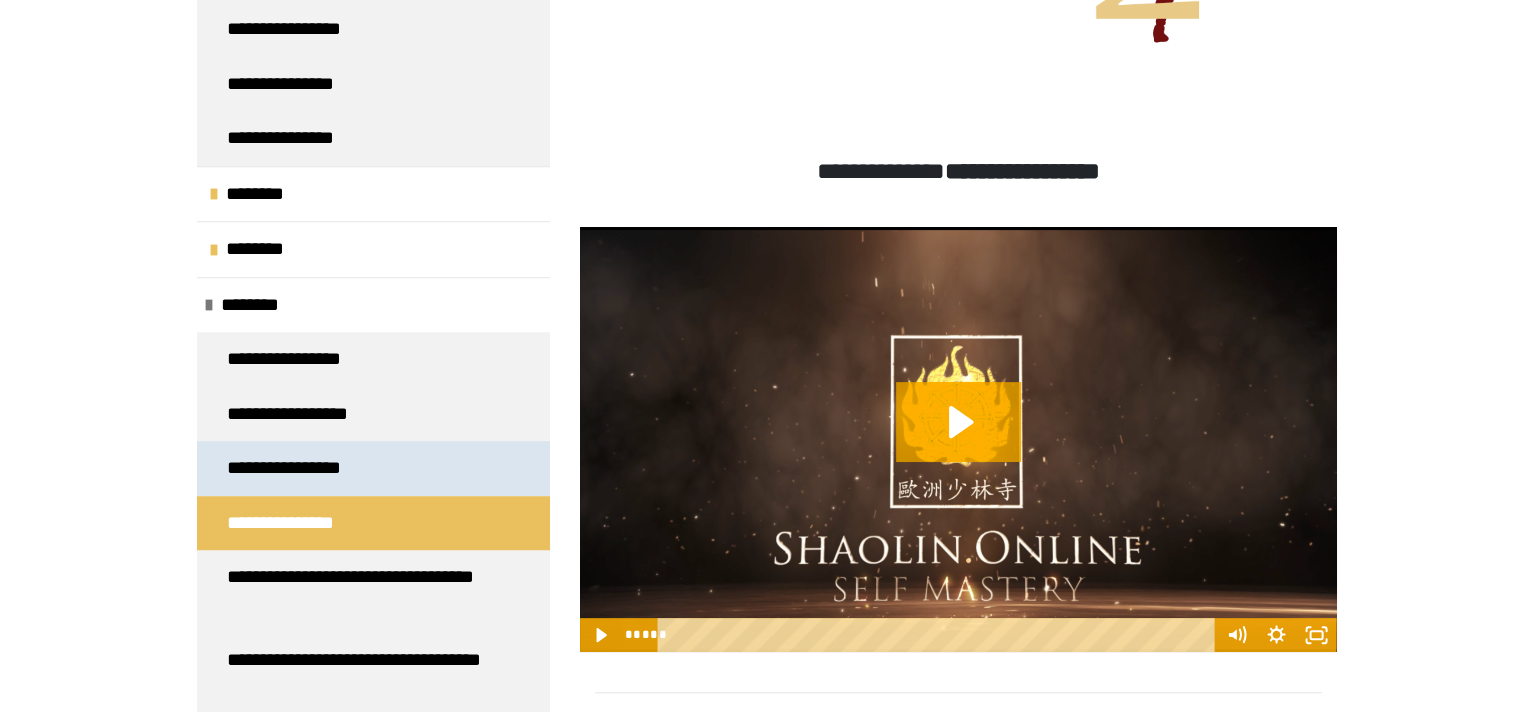 click on "**********" at bounding box center [305, 468] 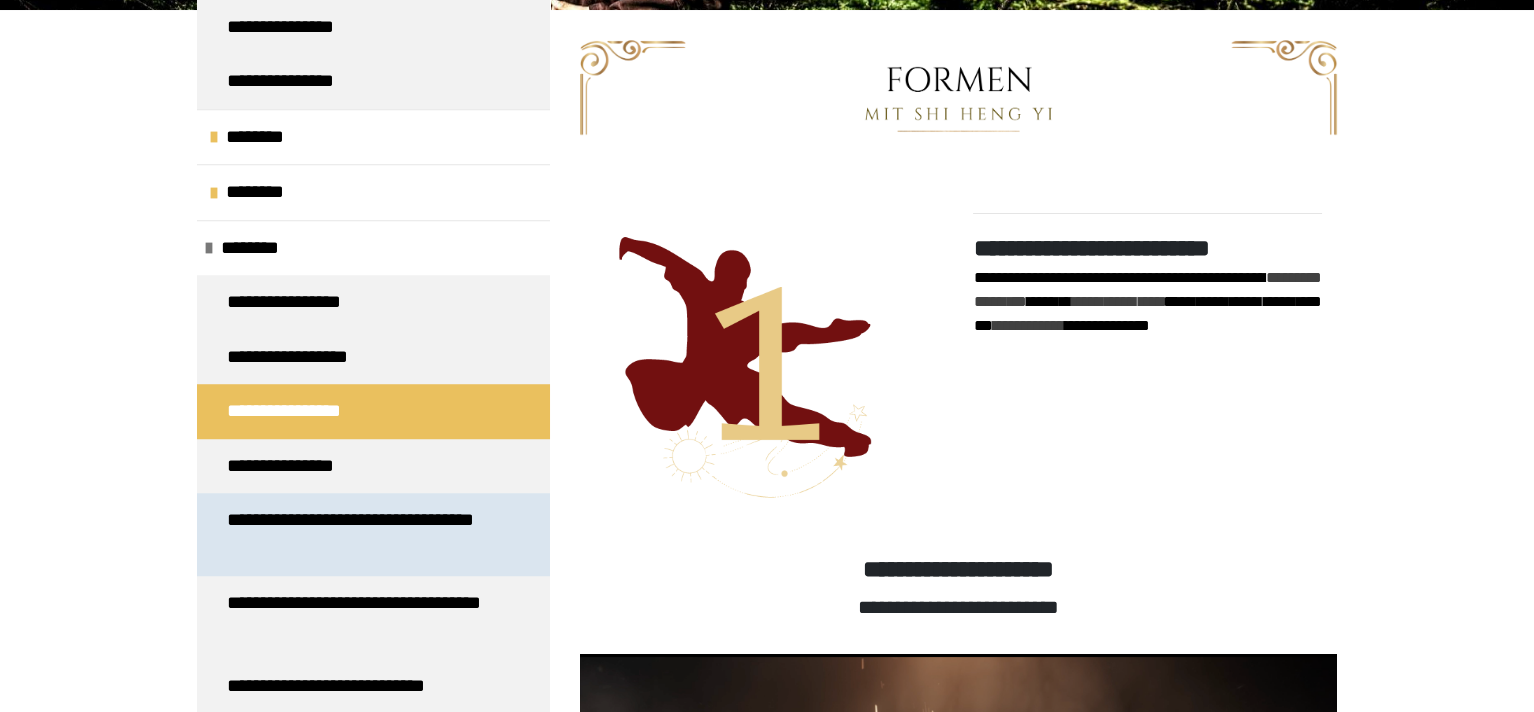 scroll, scrollTop: 2466, scrollLeft: 0, axis: vertical 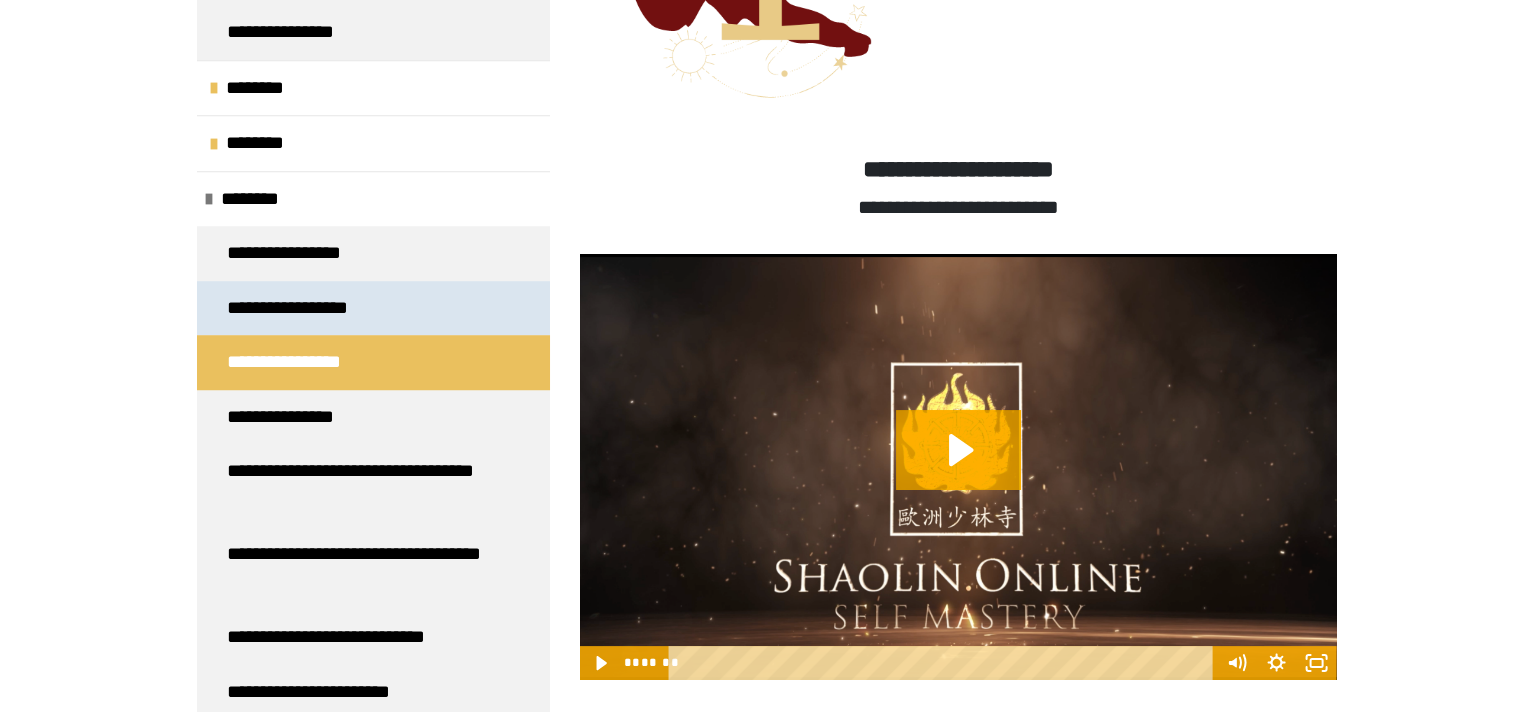 click on "**********" at bounding box center (305, 308) 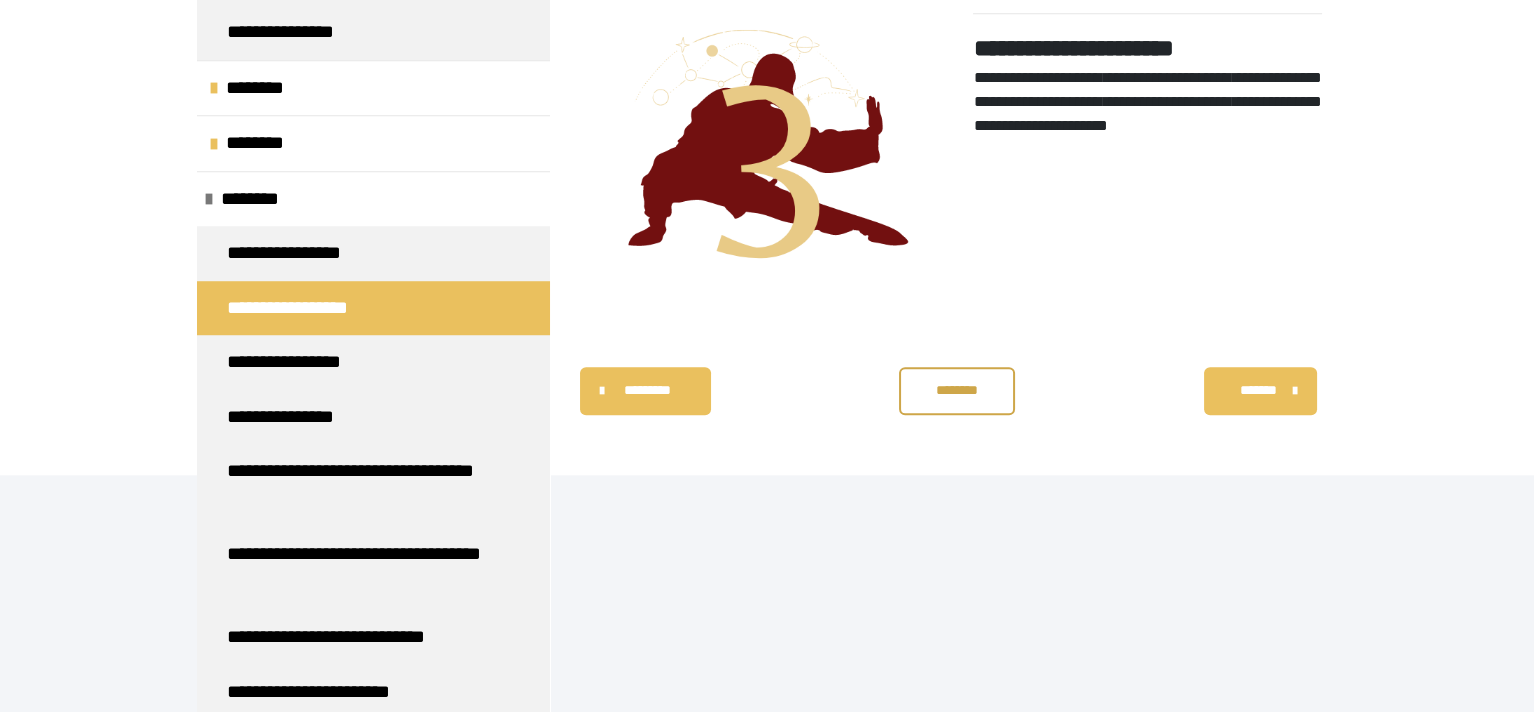 scroll, scrollTop: 3189, scrollLeft: 0, axis: vertical 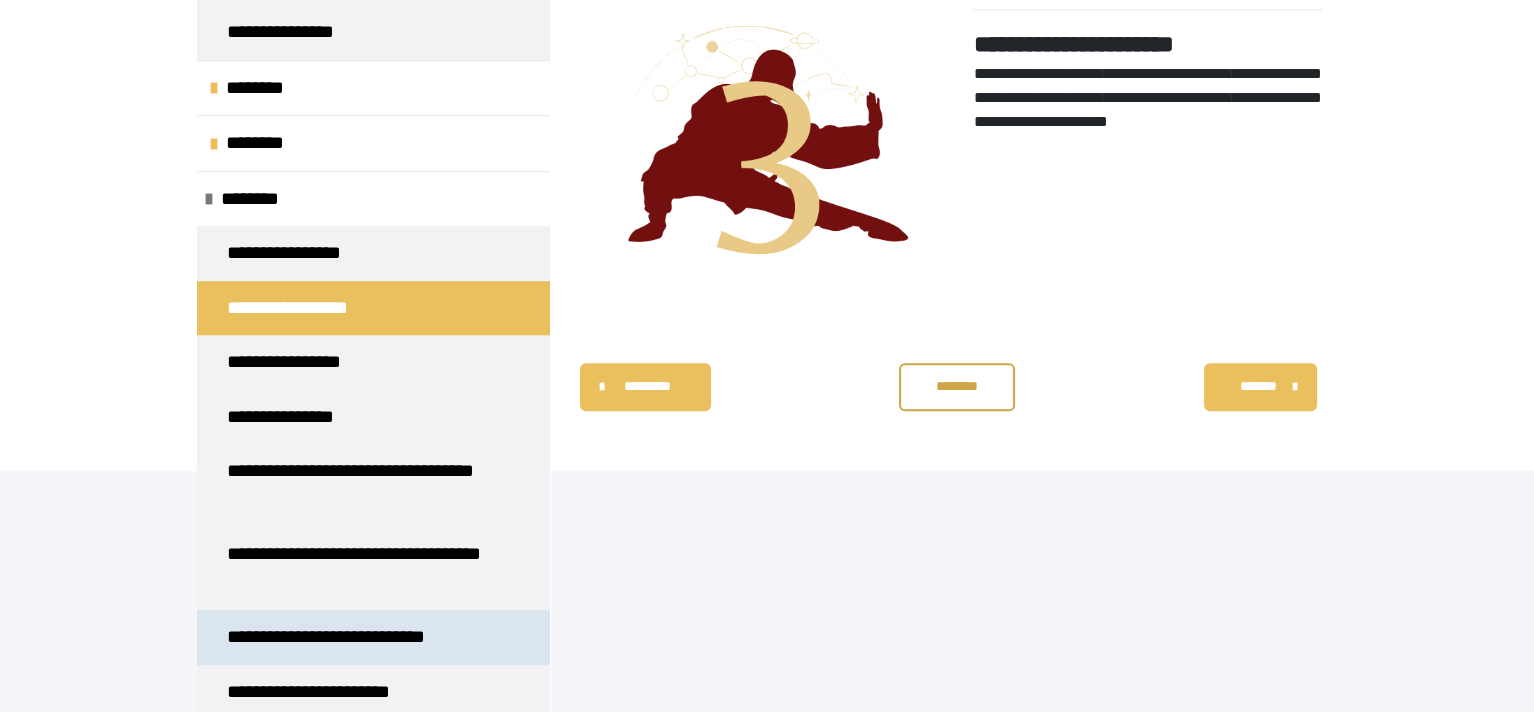 click on "**********" at bounding box center [349, 637] 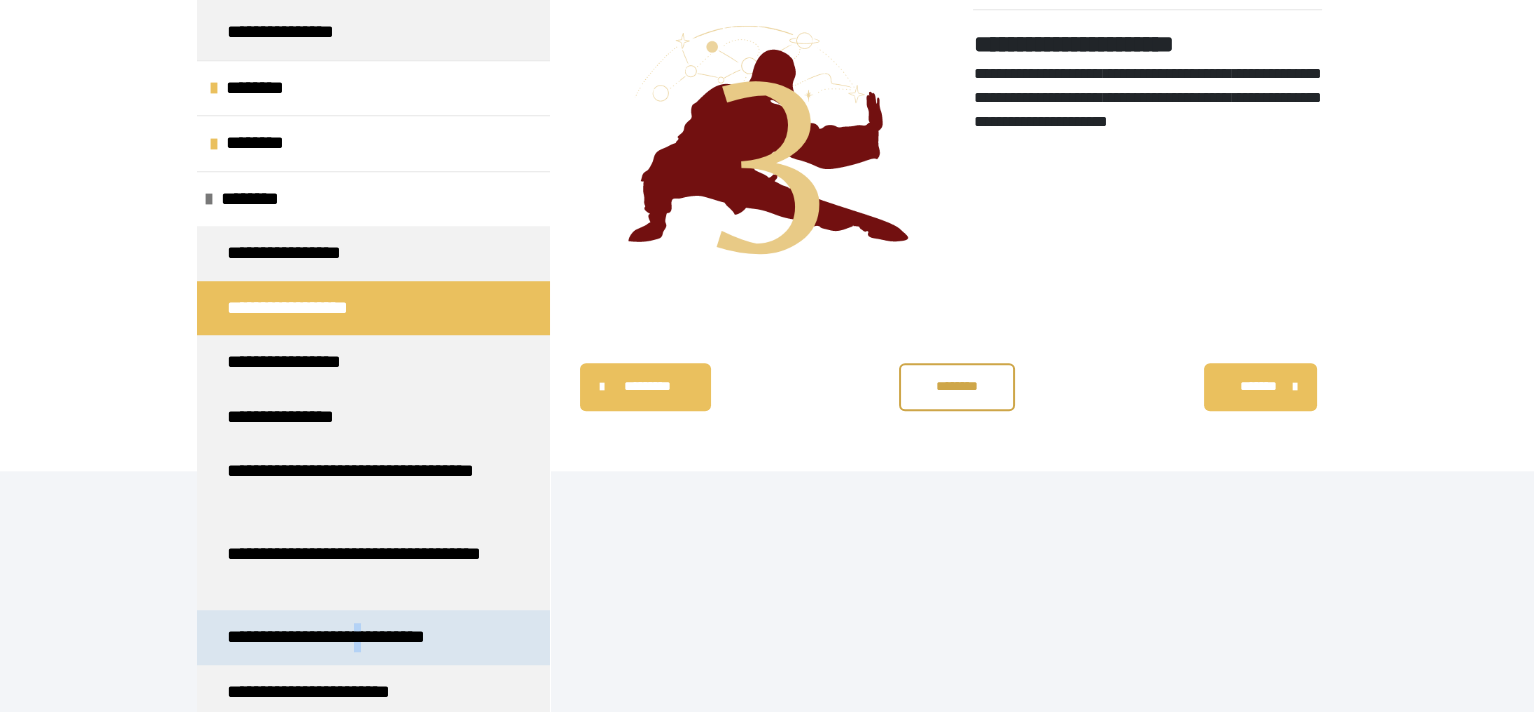 scroll, scrollTop: 270, scrollLeft: 0, axis: vertical 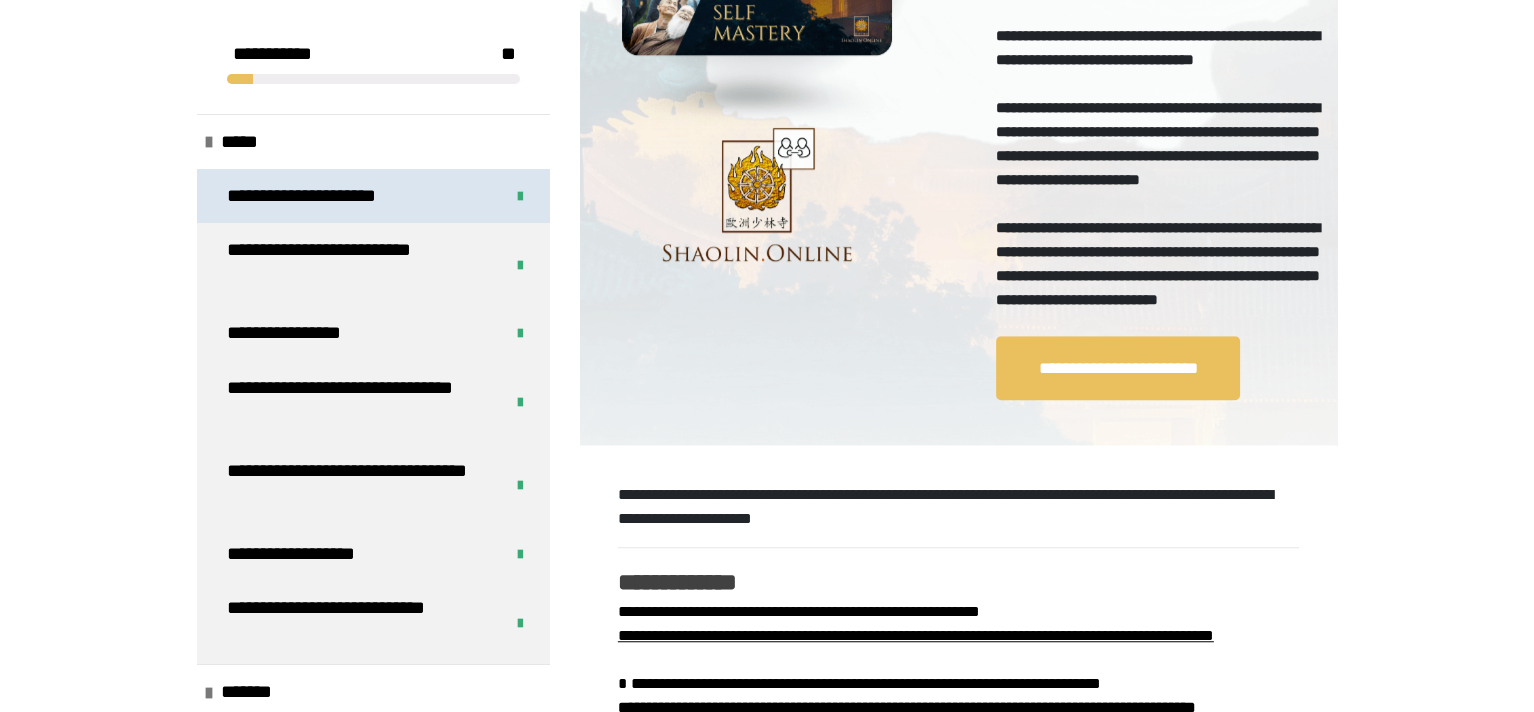 click on "**********" at bounding box center (331, 196) 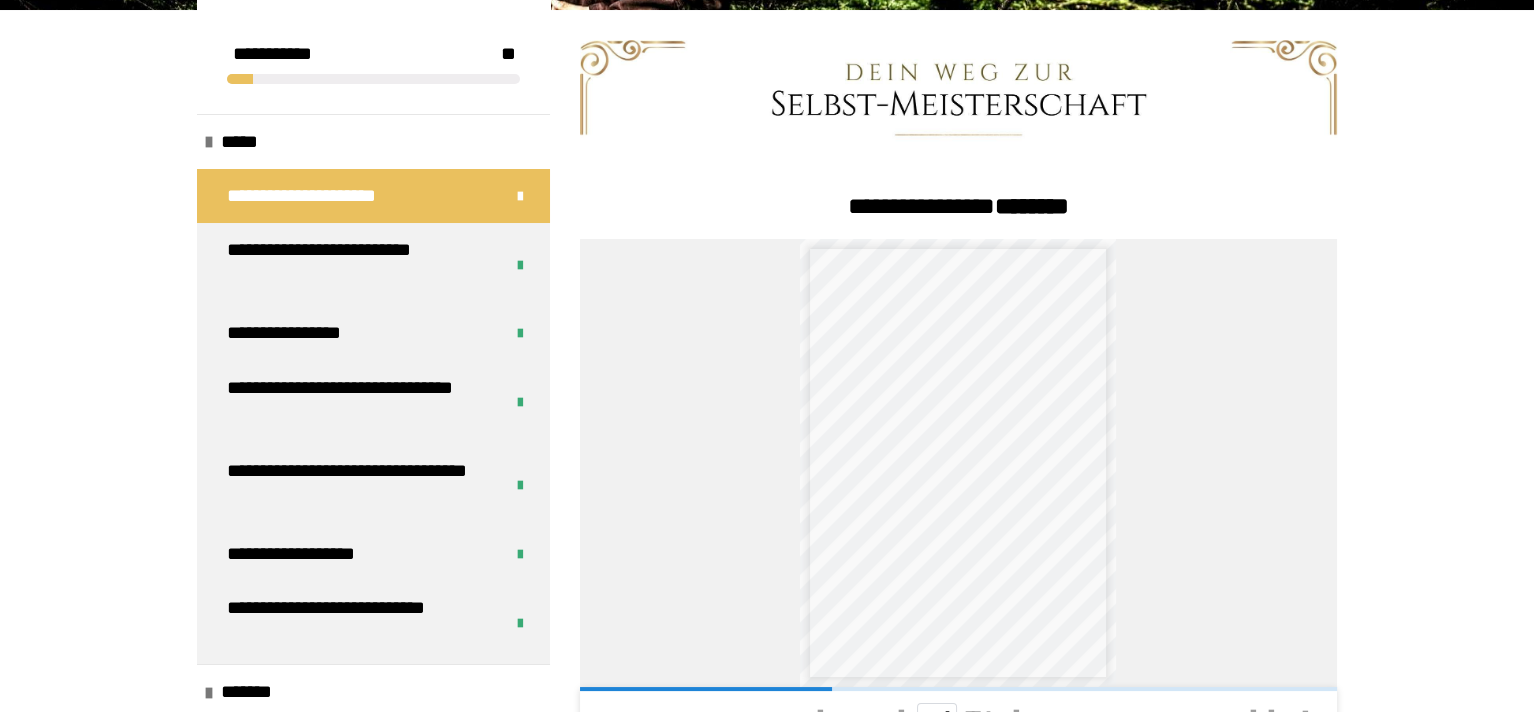 scroll, scrollTop: 20, scrollLeft: 0, axis: vertical 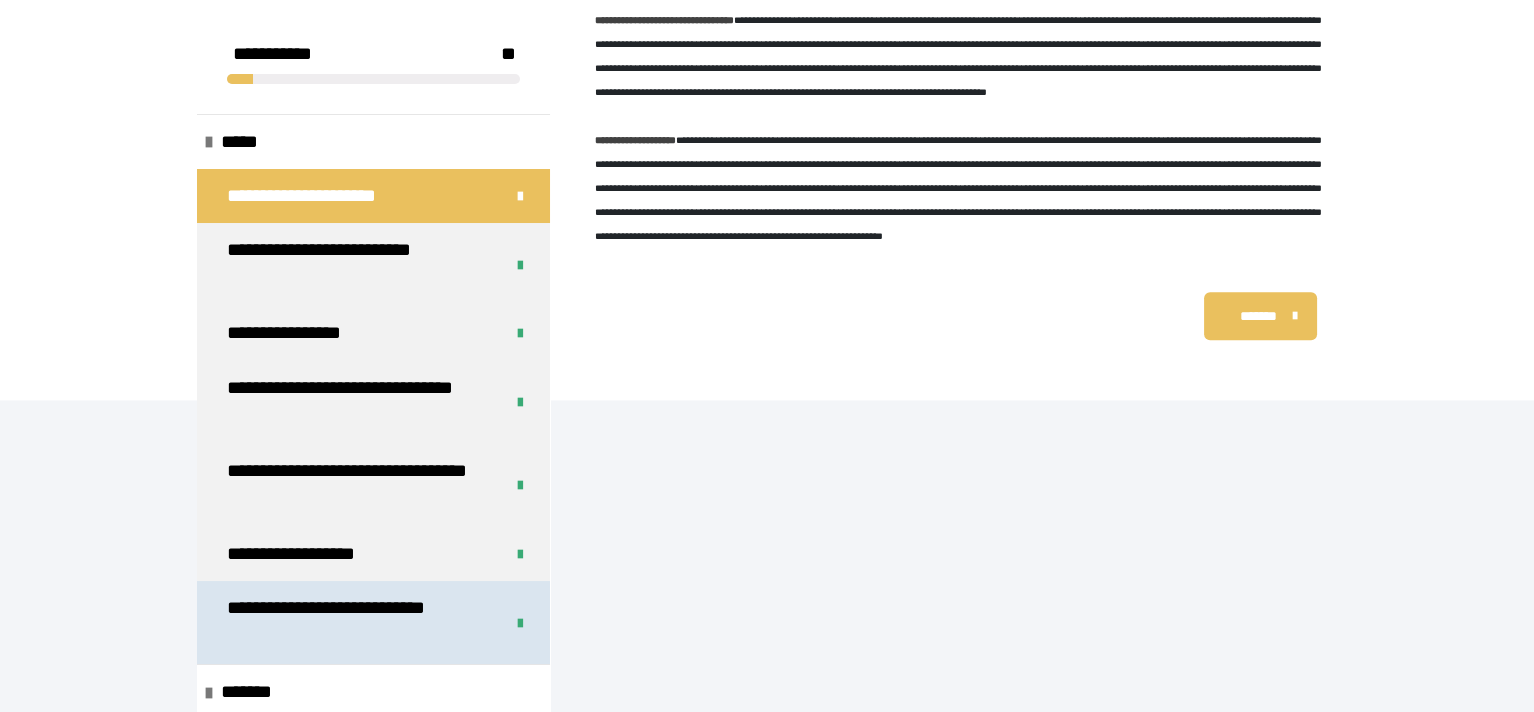 click on "**********" at bounding box center (350, 622) 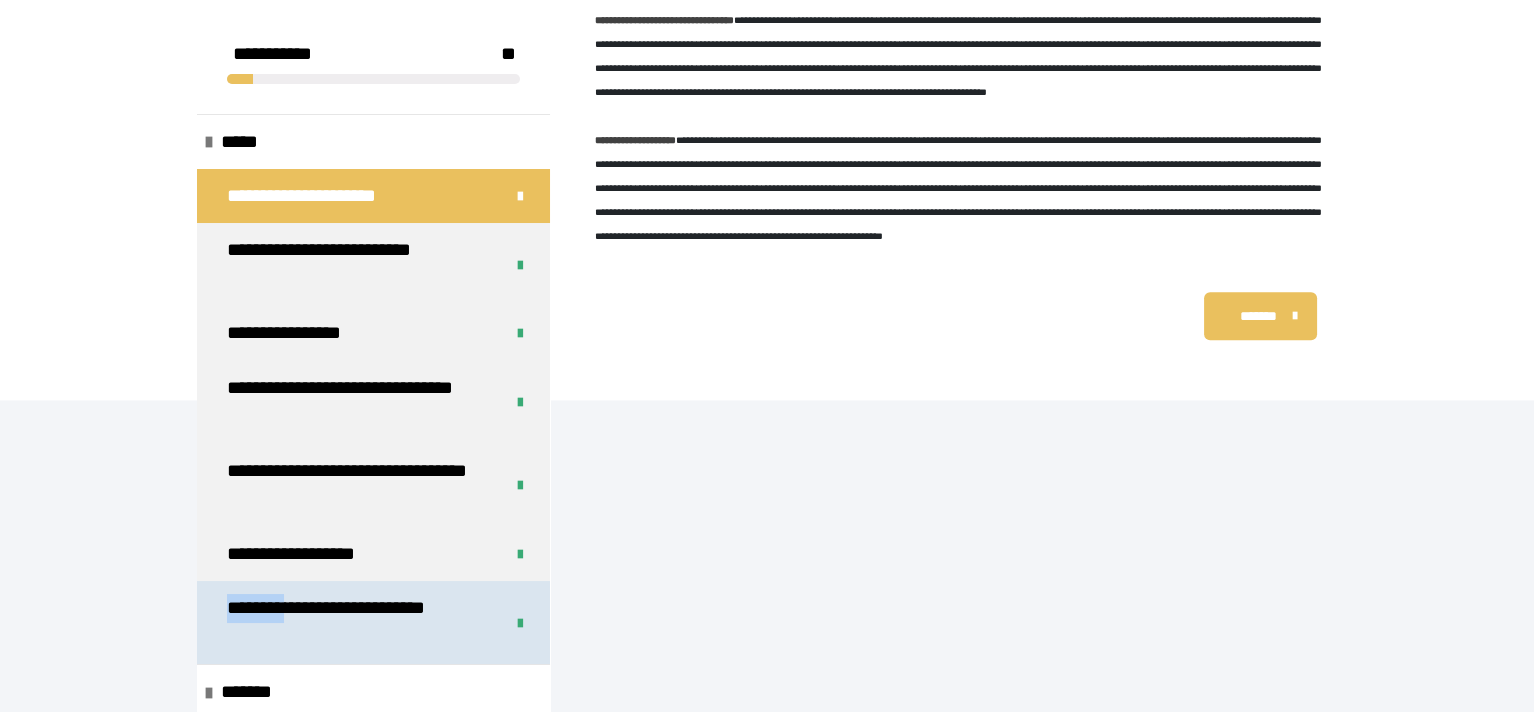 scroll, scrollTop: 270, scrollLeft: 0, axis: vertical 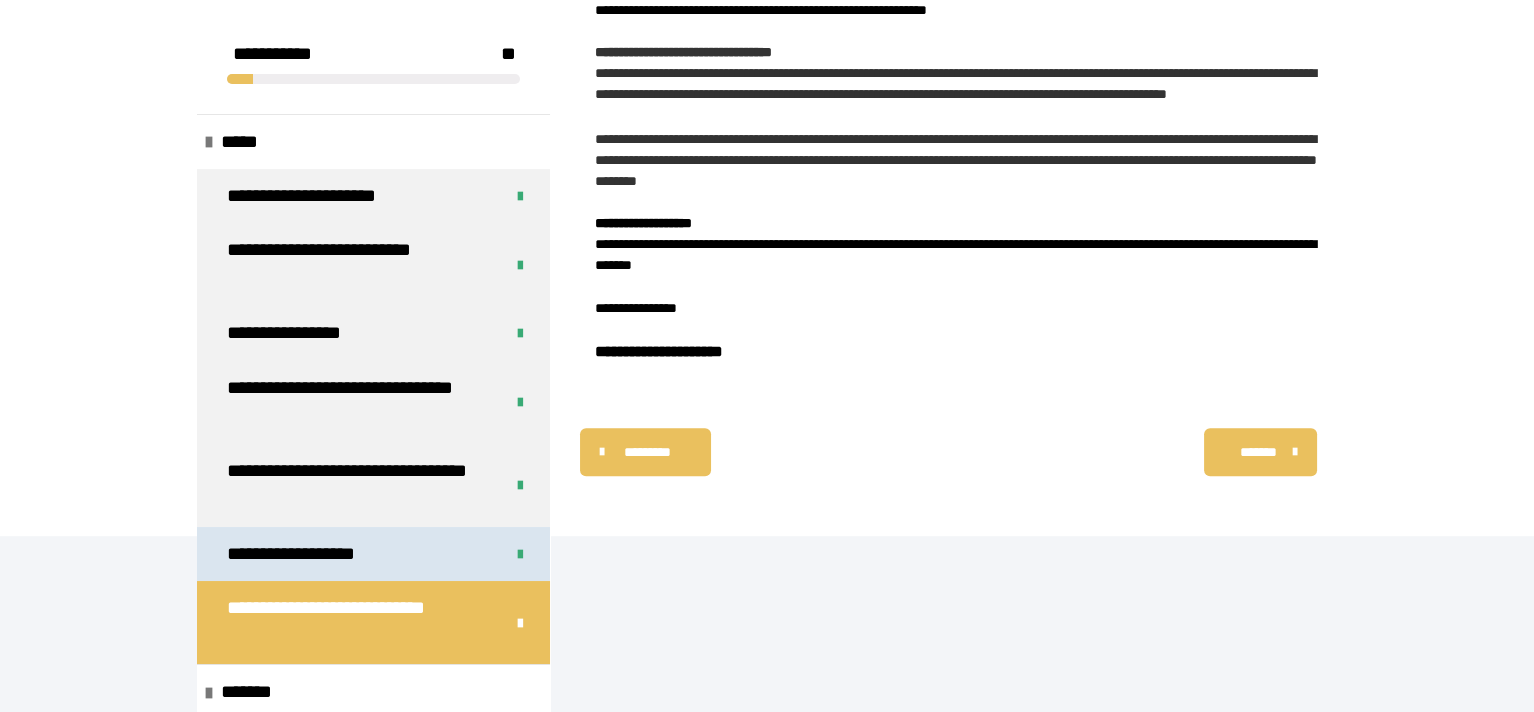 click on "**********" at bounding box center [310, 554] 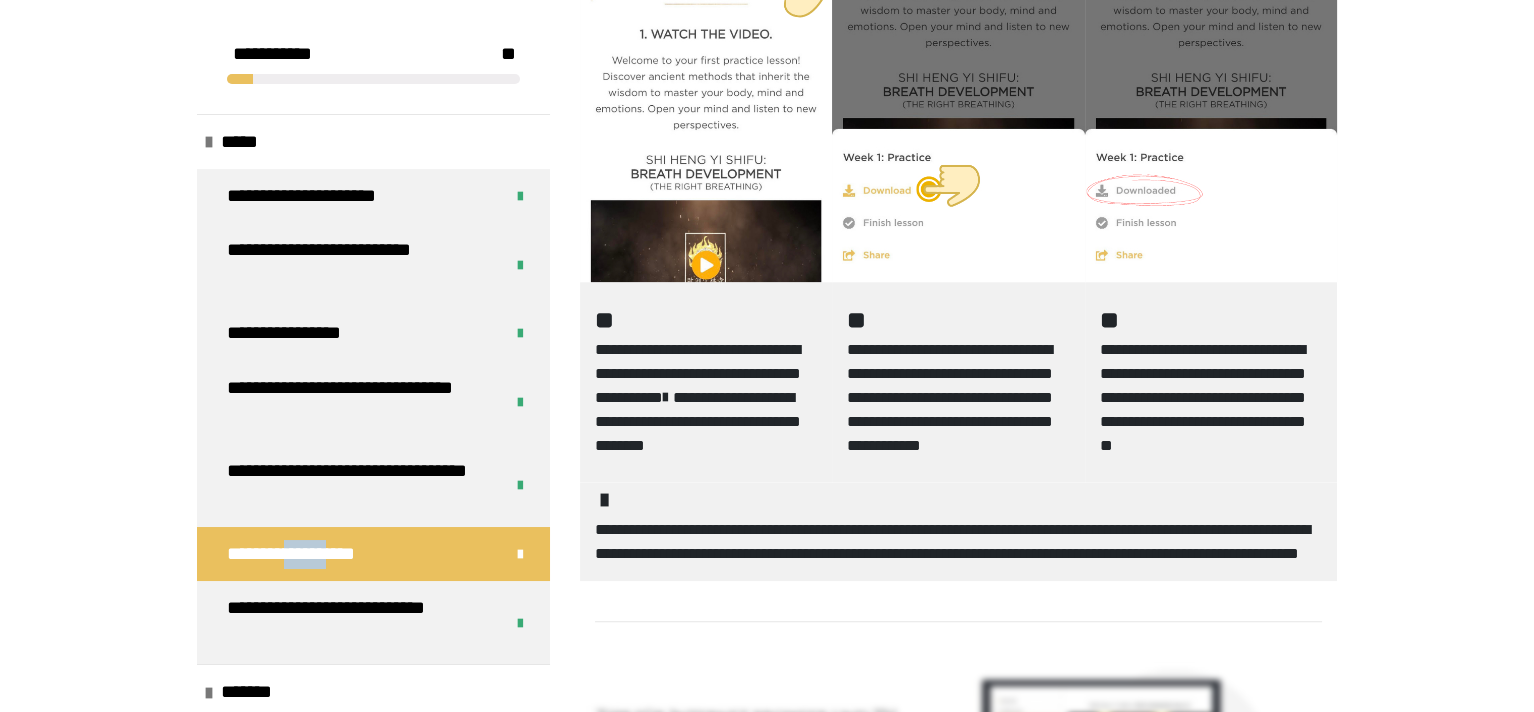 scroll, scrollTop: 2970, scrollLeft: 0, axis: vertical 